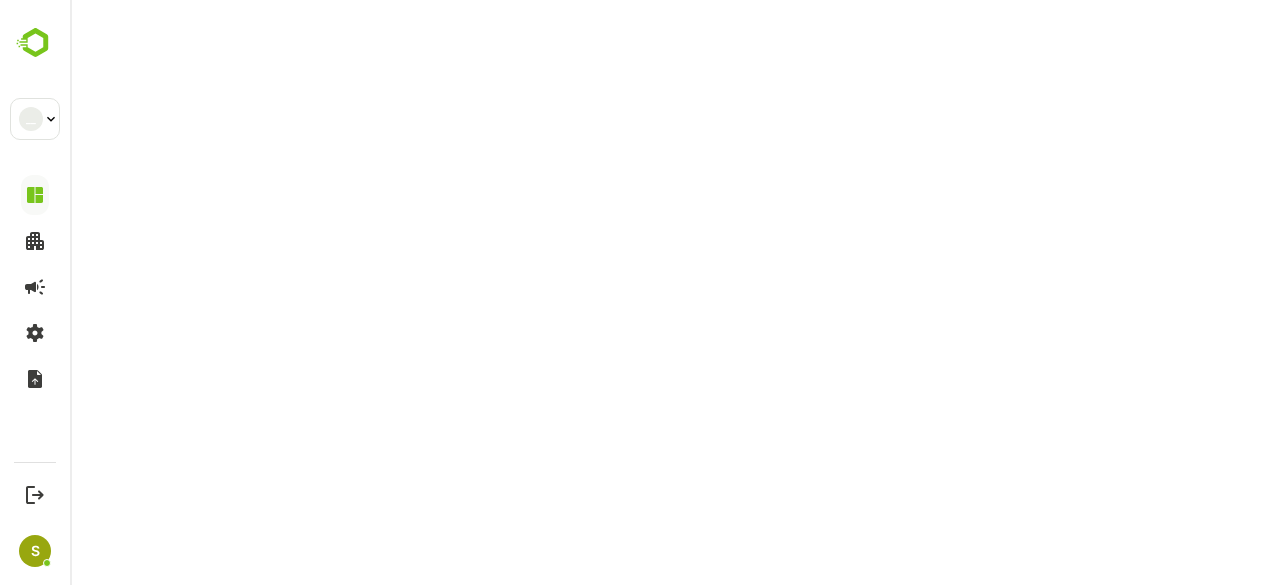 scroll, scrollTop: 0, scrollLeft: 0, axis: both 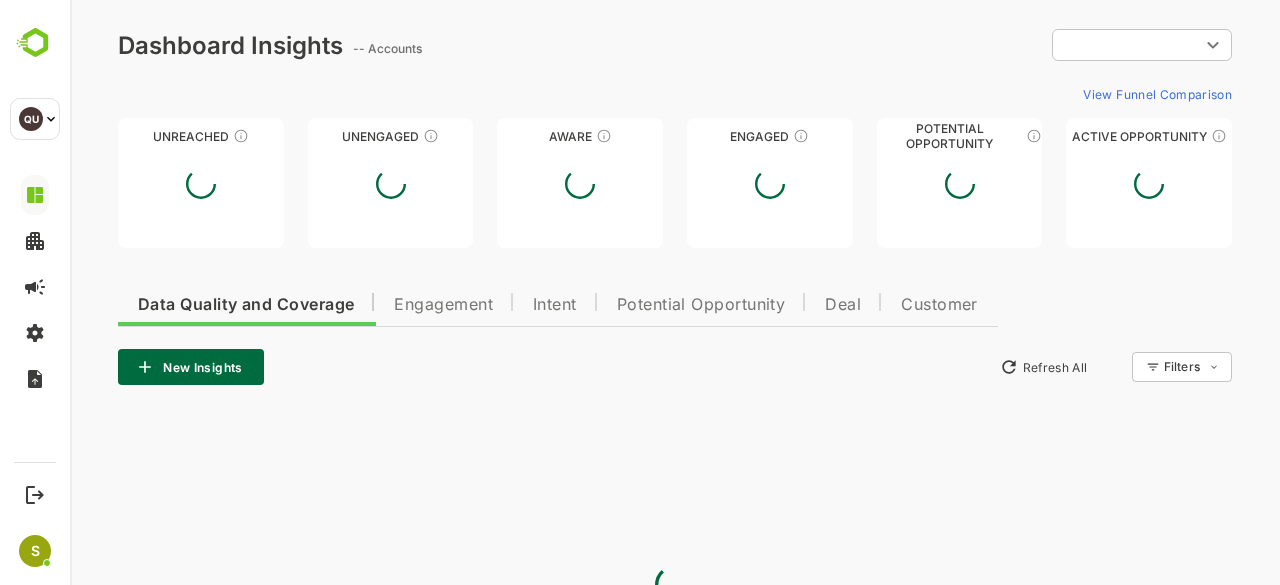 type on "**********" 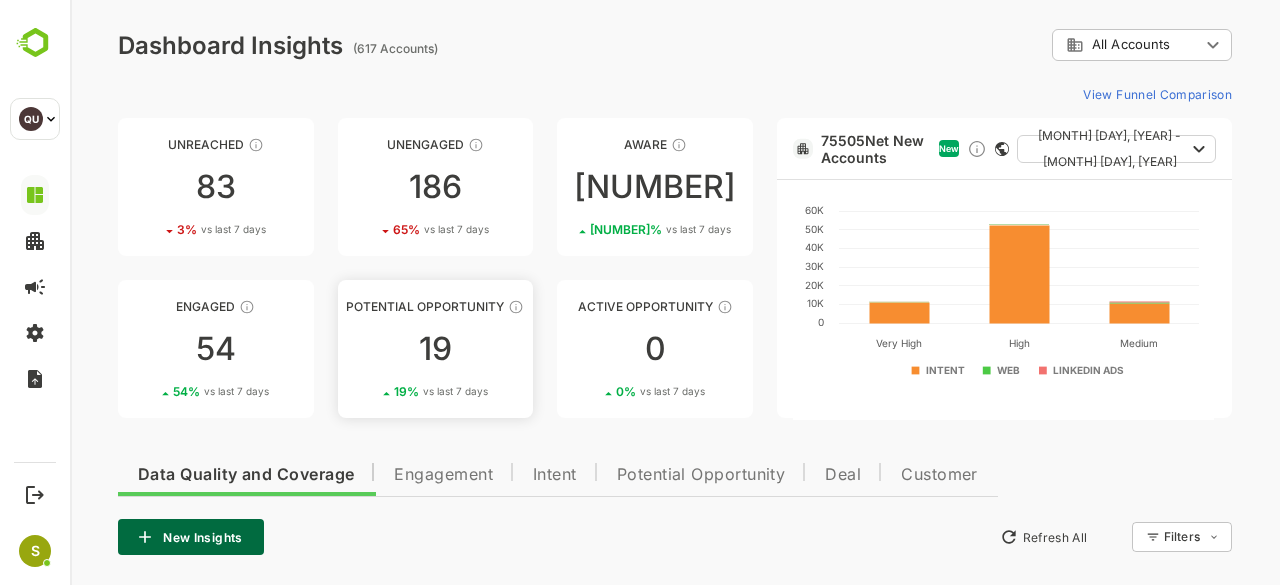 click on "19" at bounding box center (436, 349) 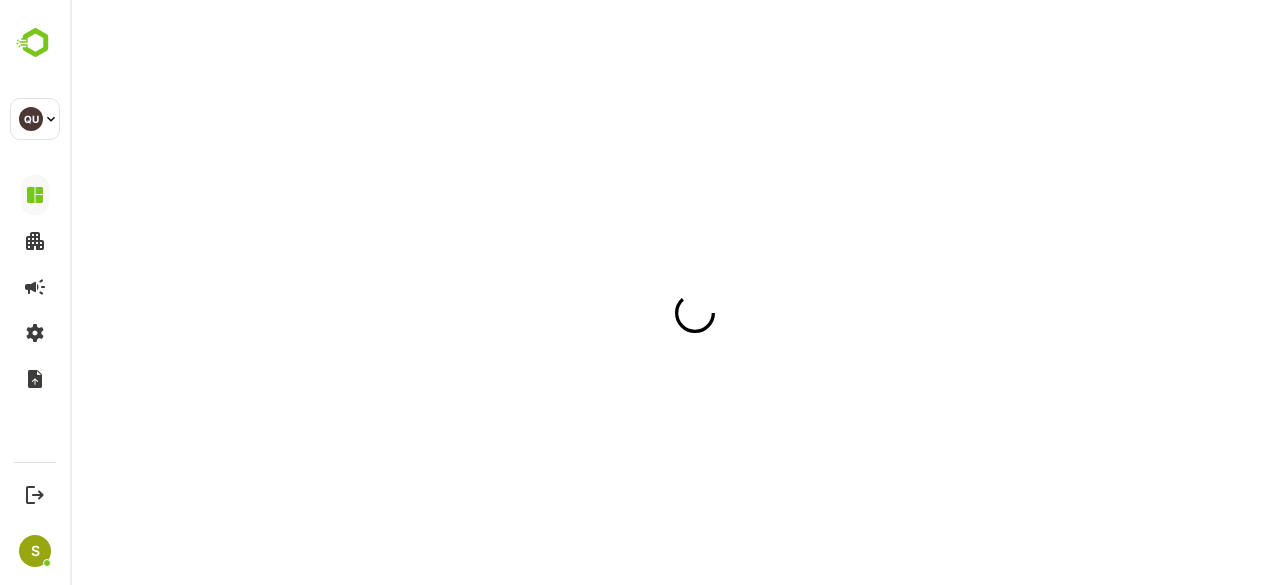 scroll, scrollTop: 0, scrollLeft: 0, axis: both 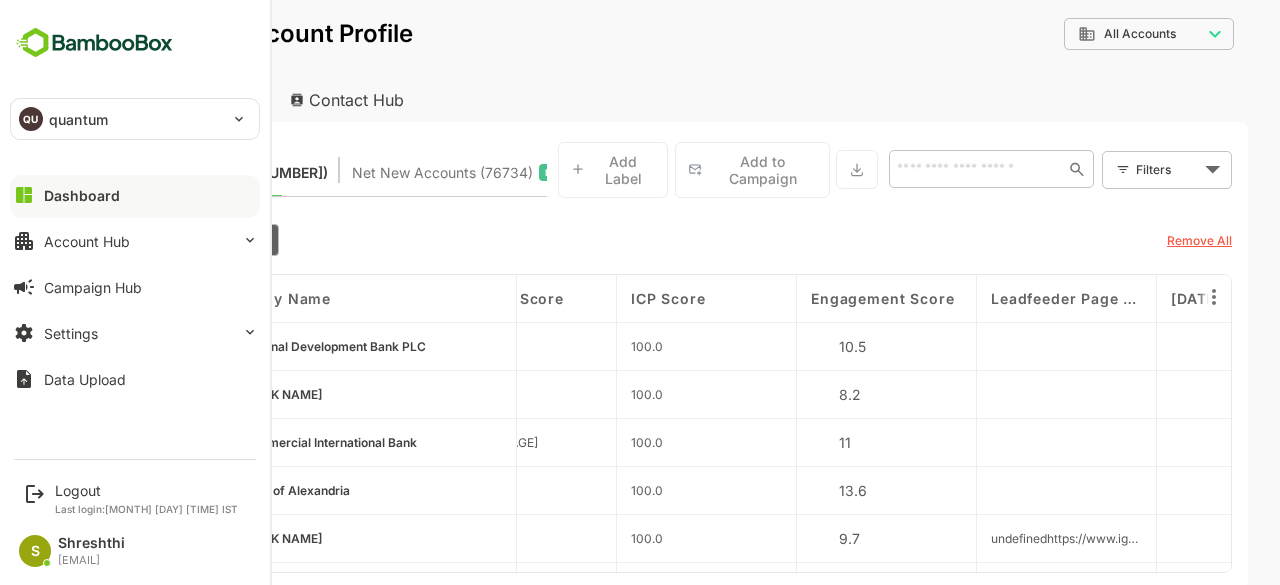 click on "QU" at bounding box center (31, 119) 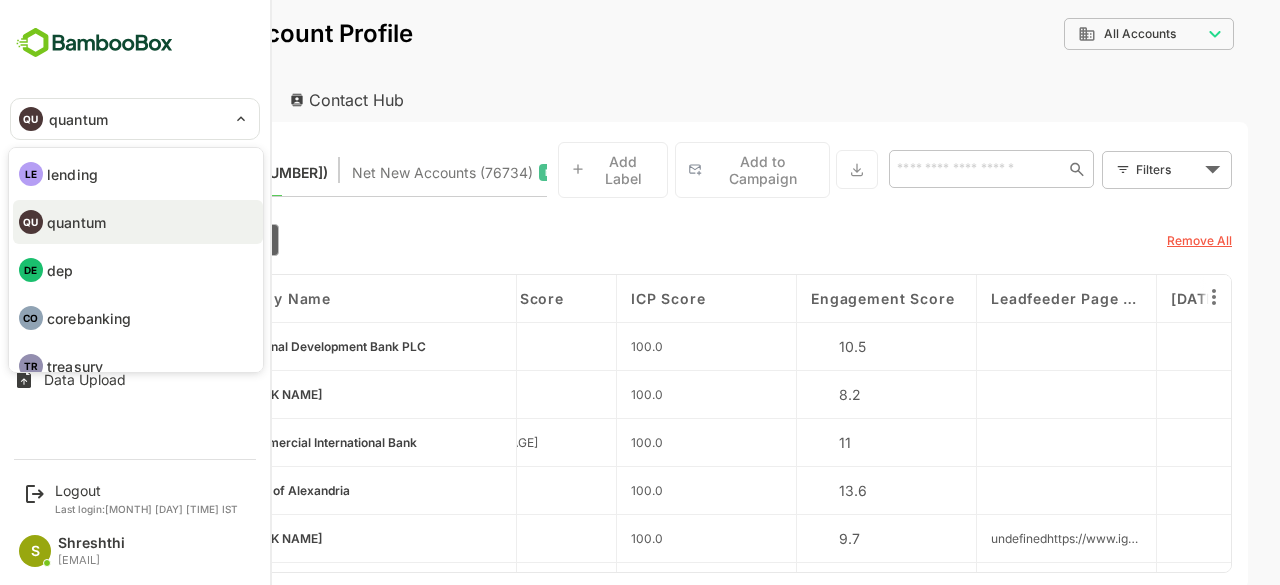 click on "DE dep" at bounding box center [138, 270] 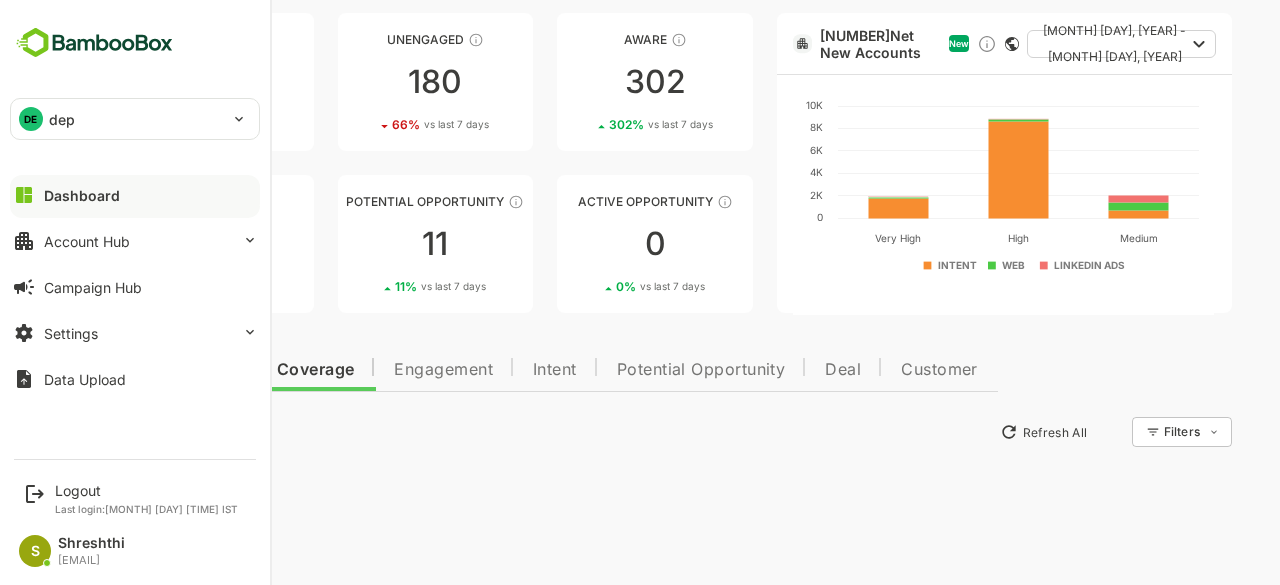scroll, scrollTop: 0, scrollLeft: 0, axis: both 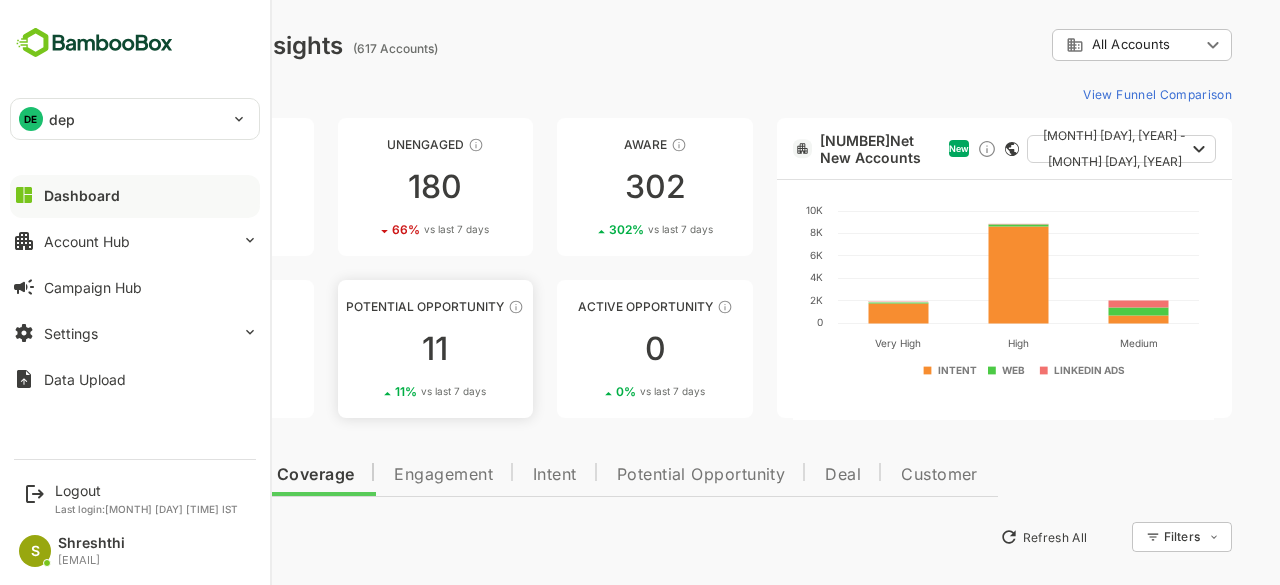click on "Potential Opportunity 11 11 % vs last 7 days" at bounding box center (436, 349) 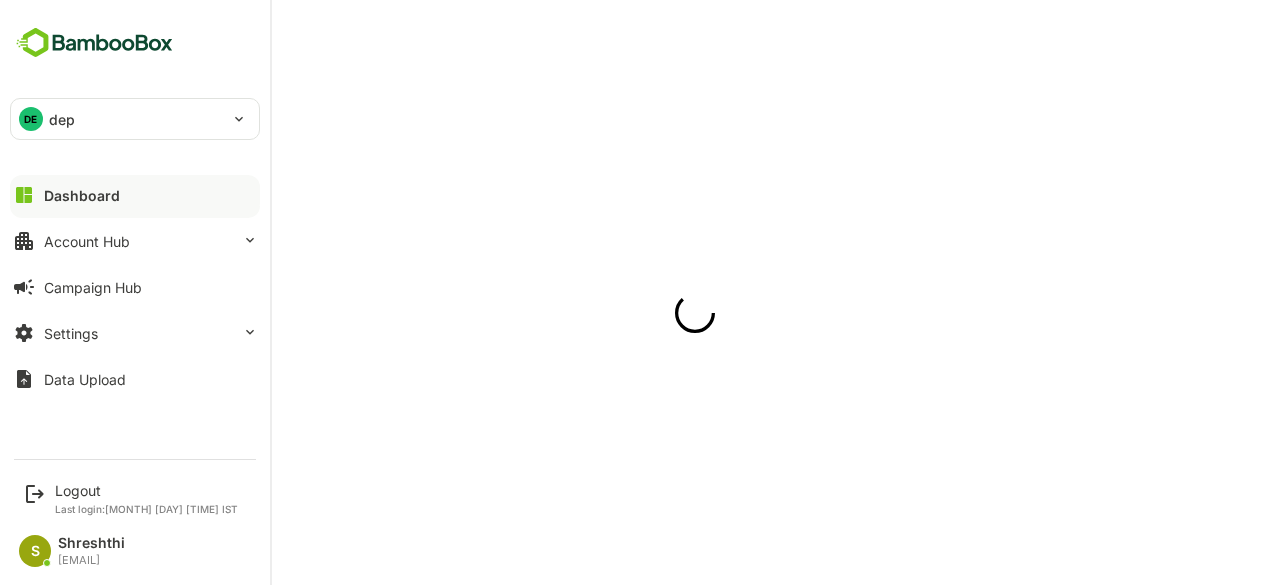 scroll, scrollTop: 0, scrollLeft: 0, axis: both 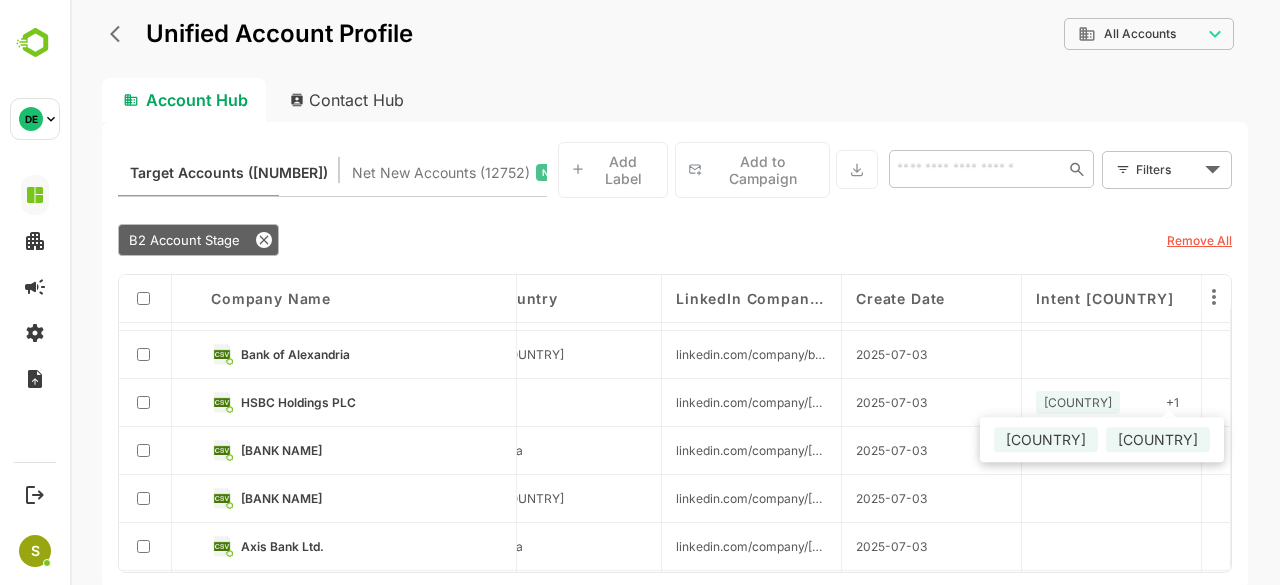 click on "+ [NUMBER]" at bounding box center (1172, 402) 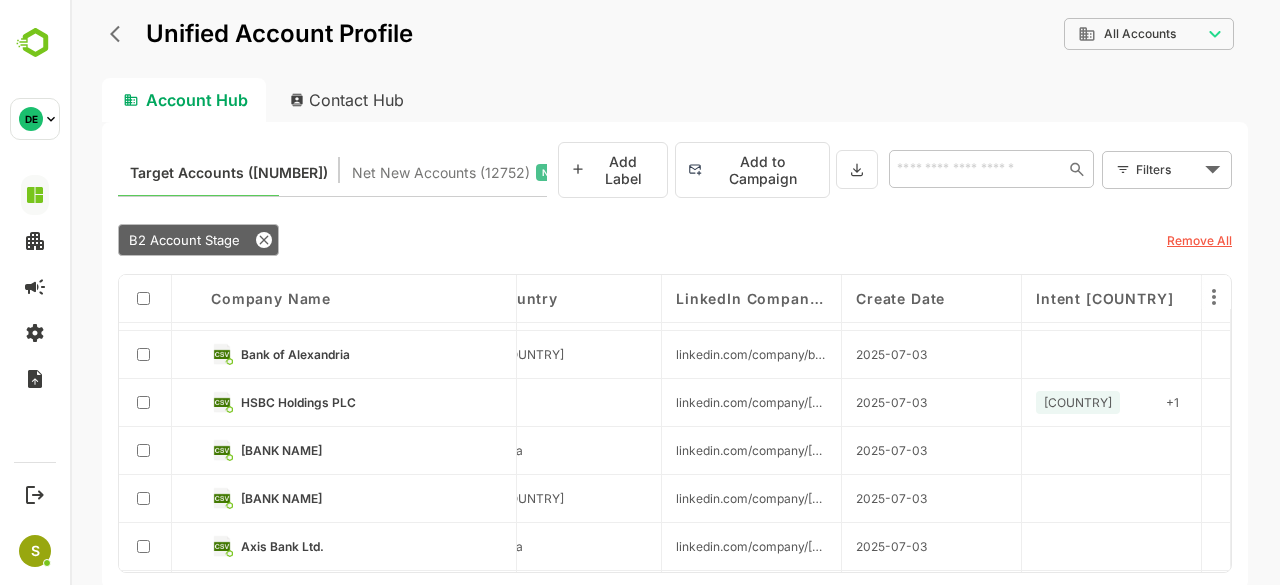click at bounding box center [145, 403] 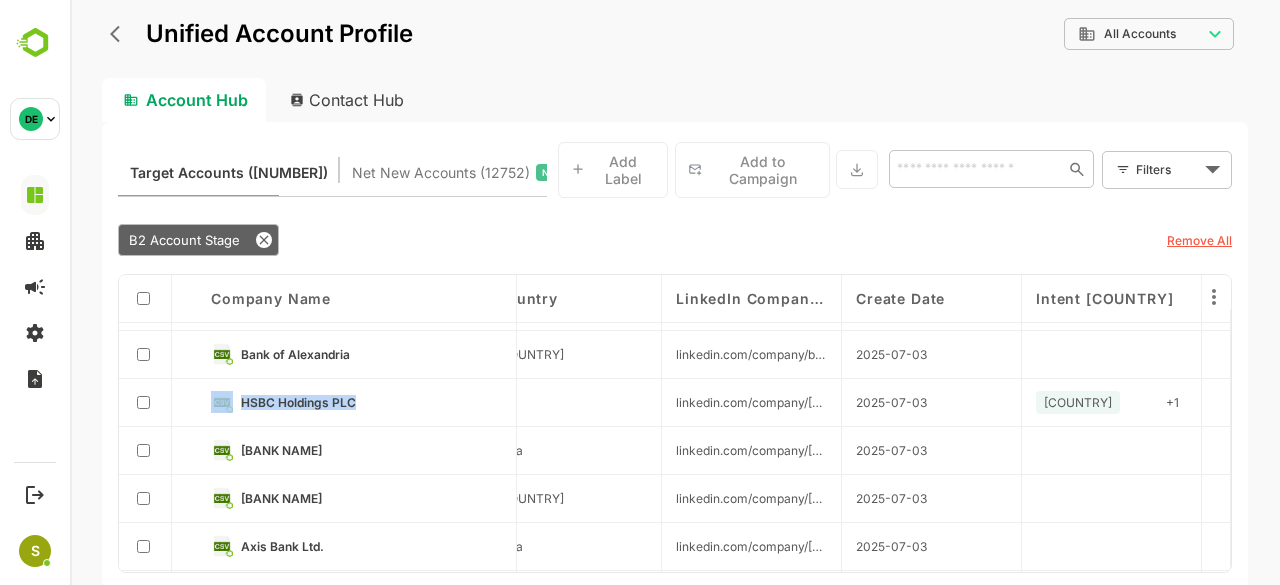 drag, startPoint x: 390, startPoint y: 398, endPoint x: 222, endPoint y: 394, distance: 168.0476 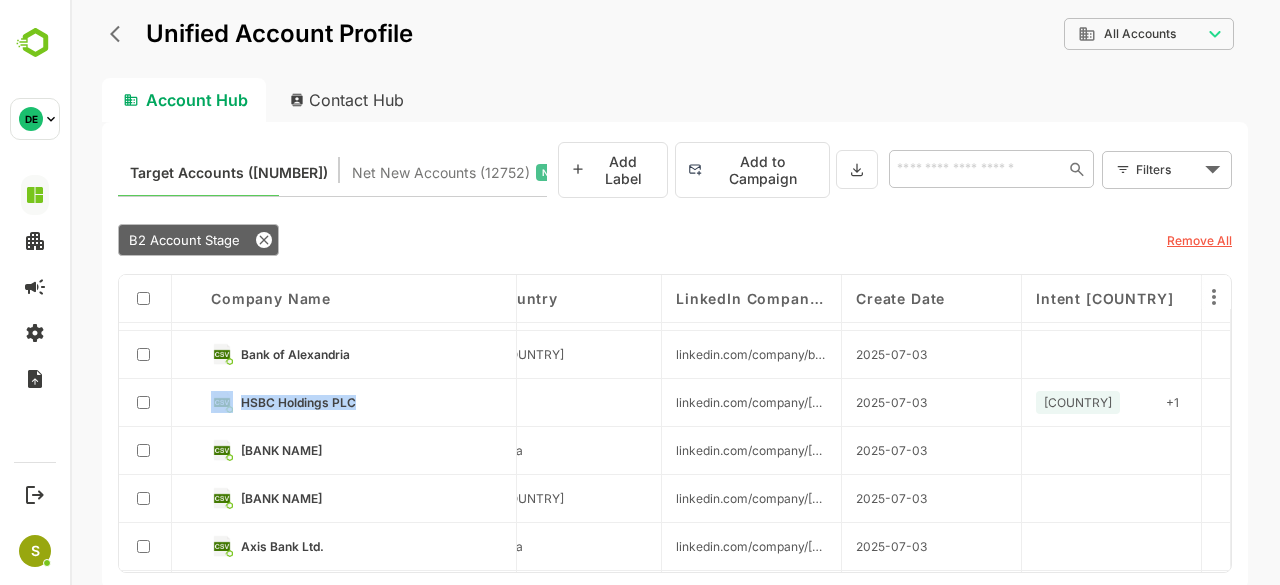 copy on "HSBC Holdings PLC" 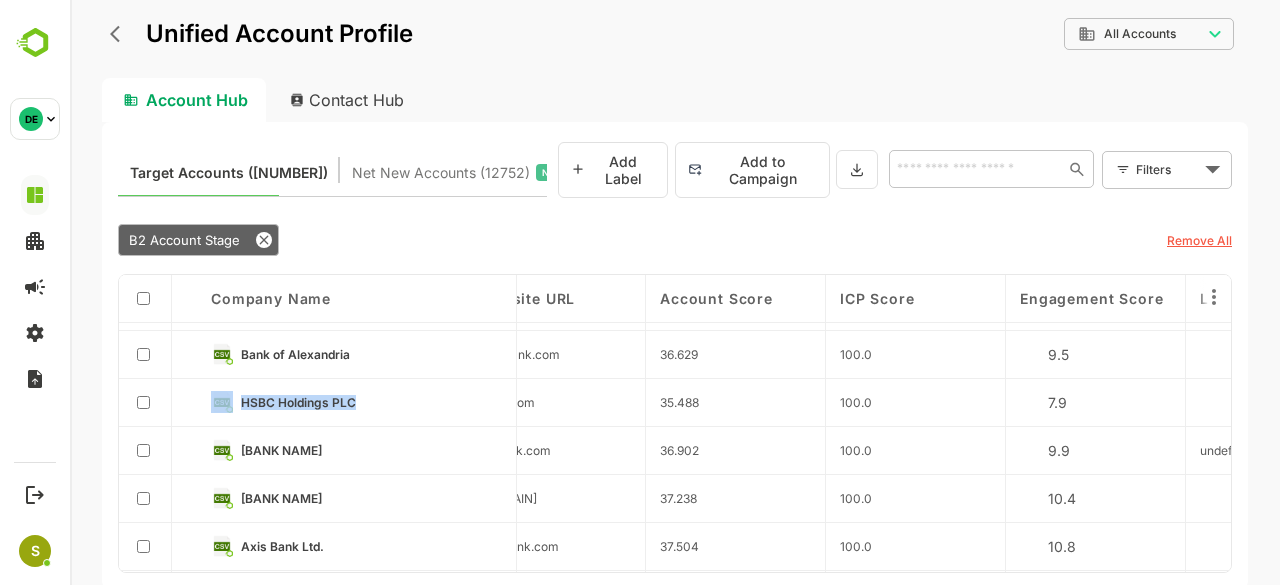 scroll, scrollTop: 136, scrollLeft: 1492, axis: both 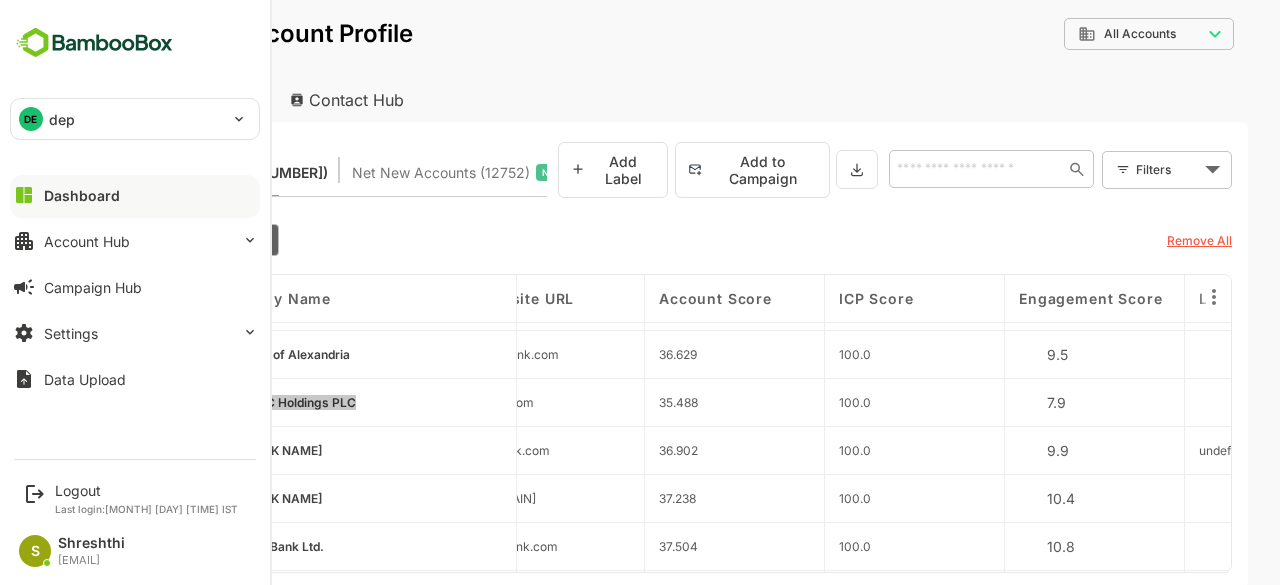 click on "DE dep" at bounding box center [123, 119] 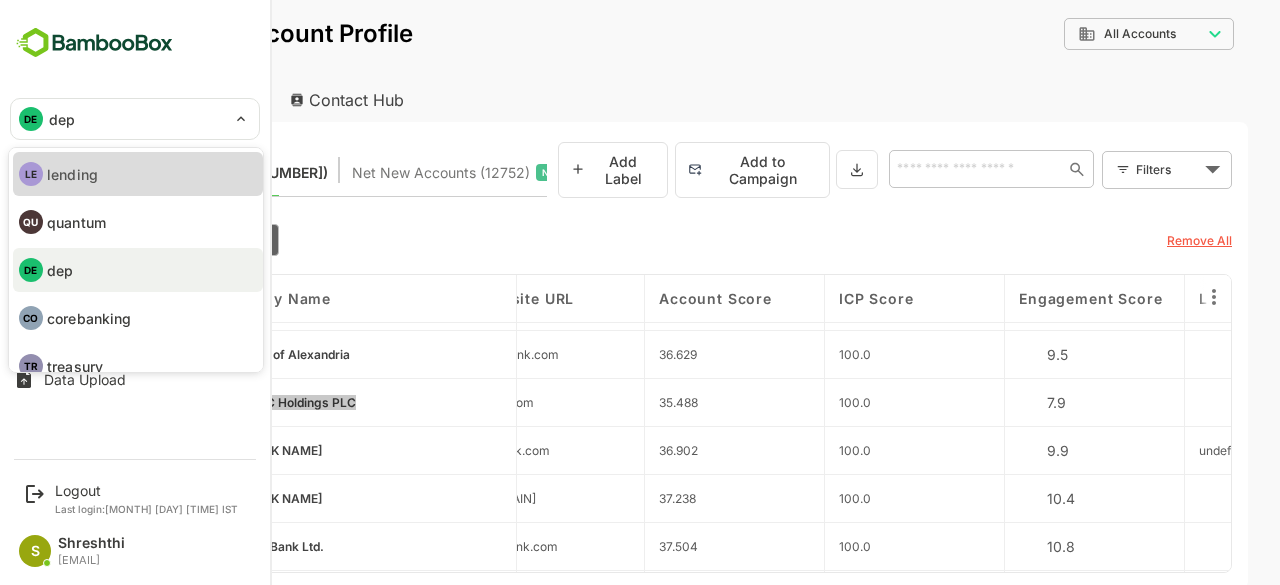 click on "LE lending" at bounding box center (138, 174) 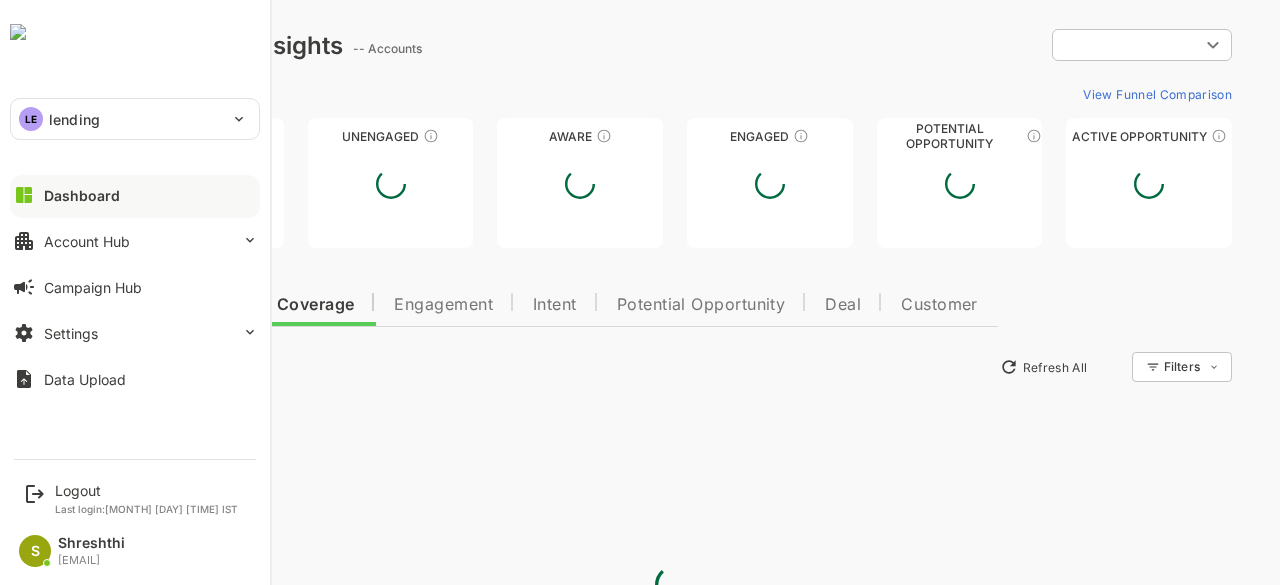 scroll, scrollTop: 0, scrollLeft: 0, axis: both 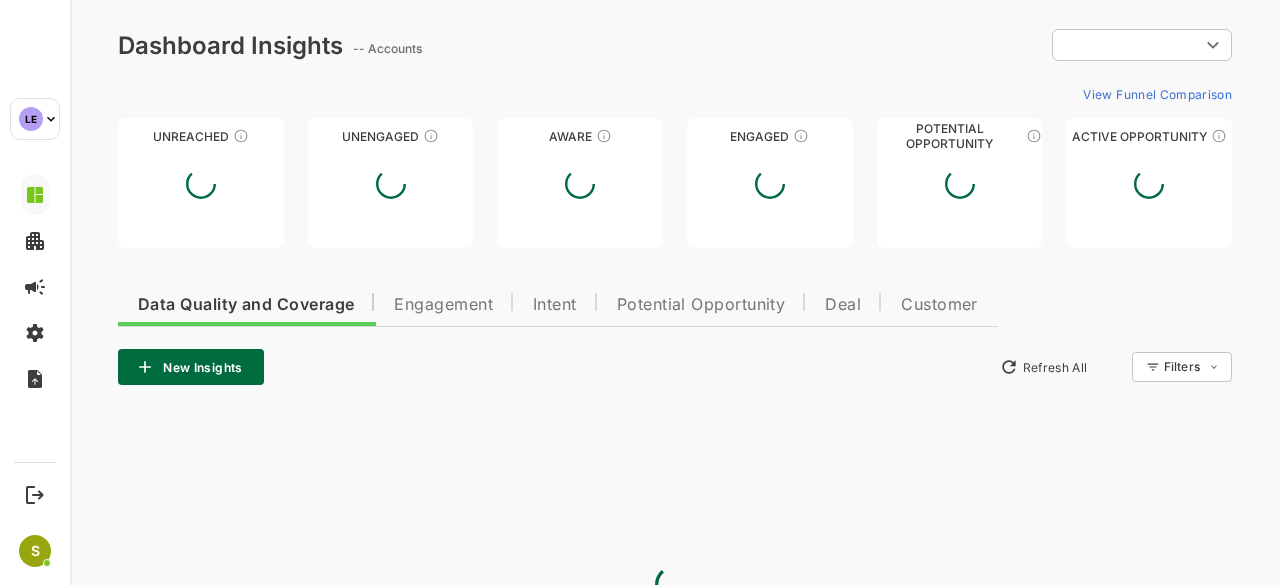 type on "**********" 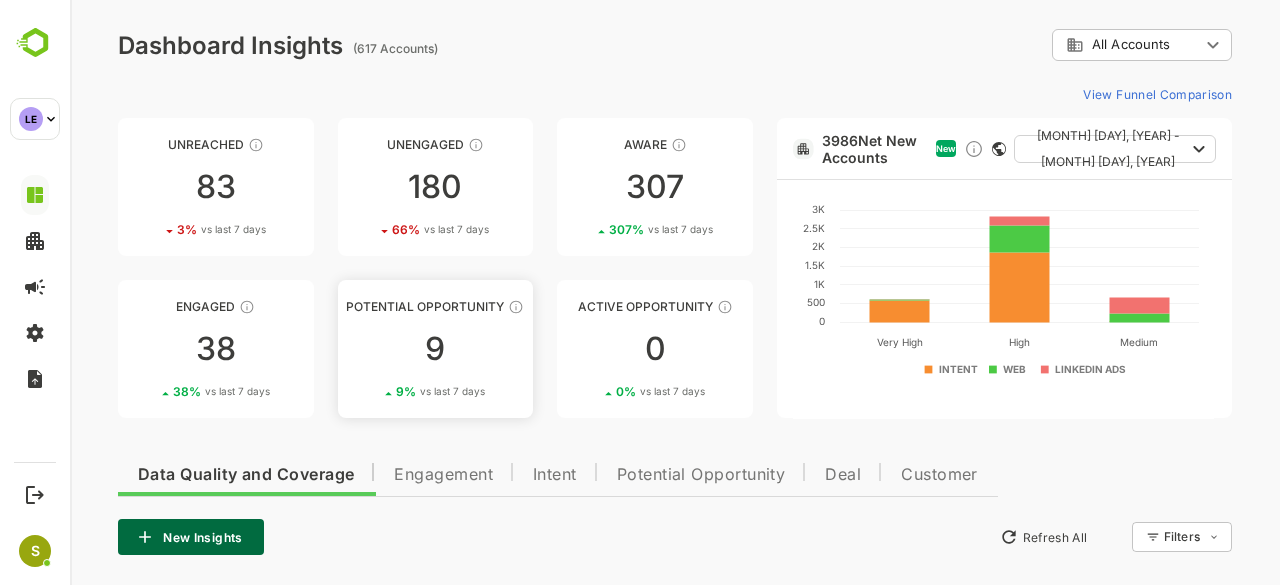 click on "Potential Opportunity 9 9 % vs last 7 days" at bounding box center (436, 349) 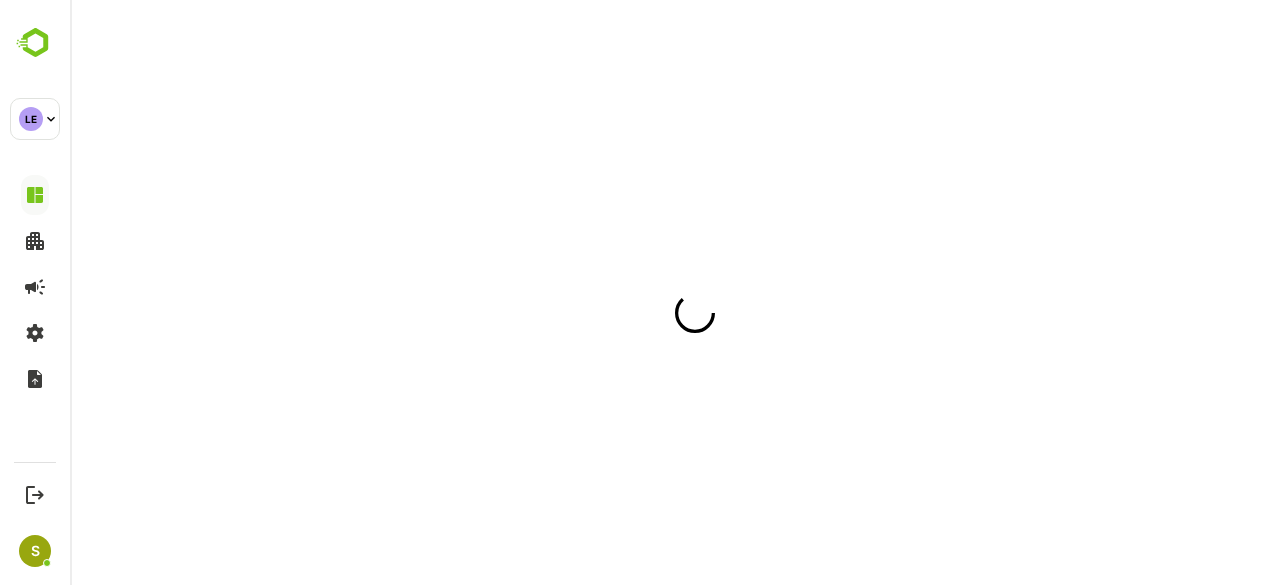 scroll, scrollTop: 0, scrollLeft: 0, axis: both 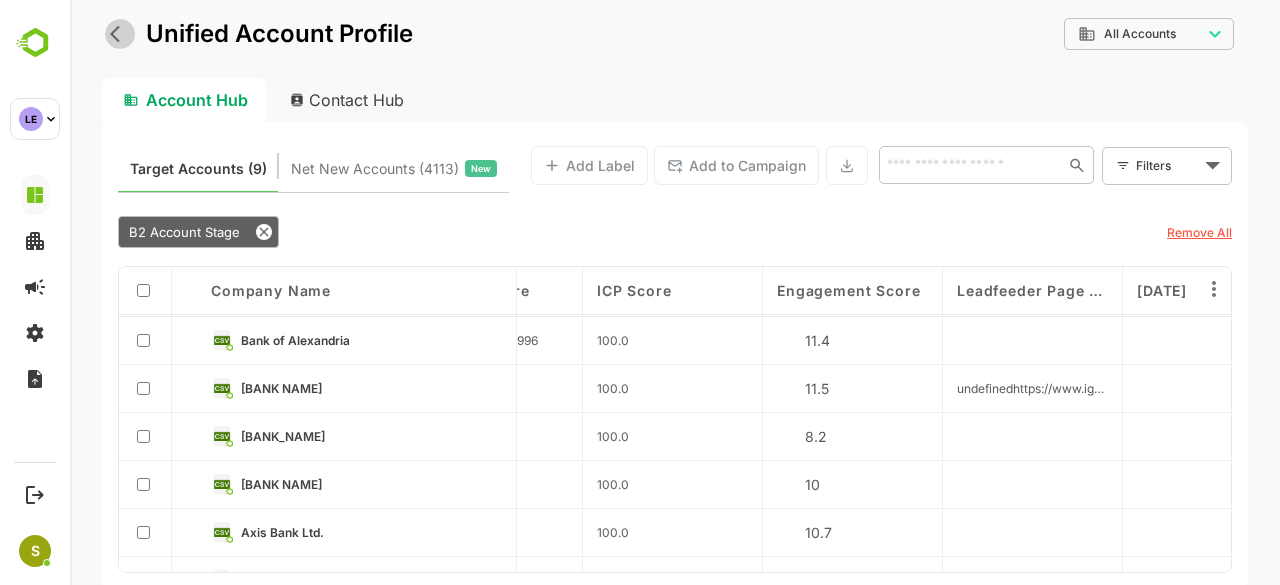 click 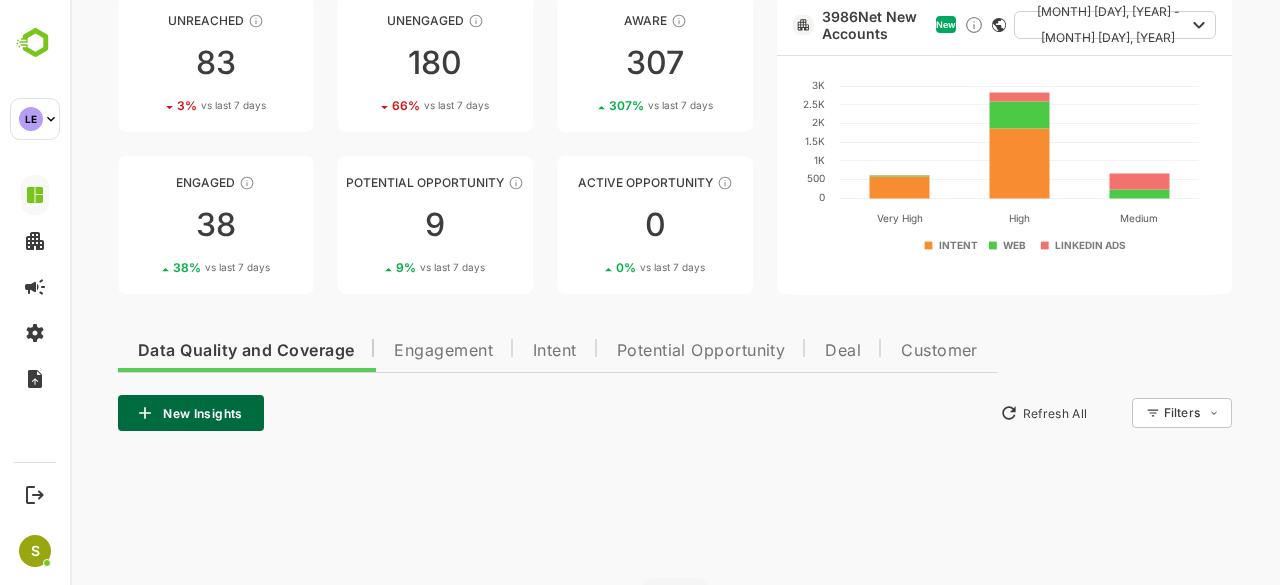scroll, scrollTop: 129, scrollLeft: 0, axis: vertical 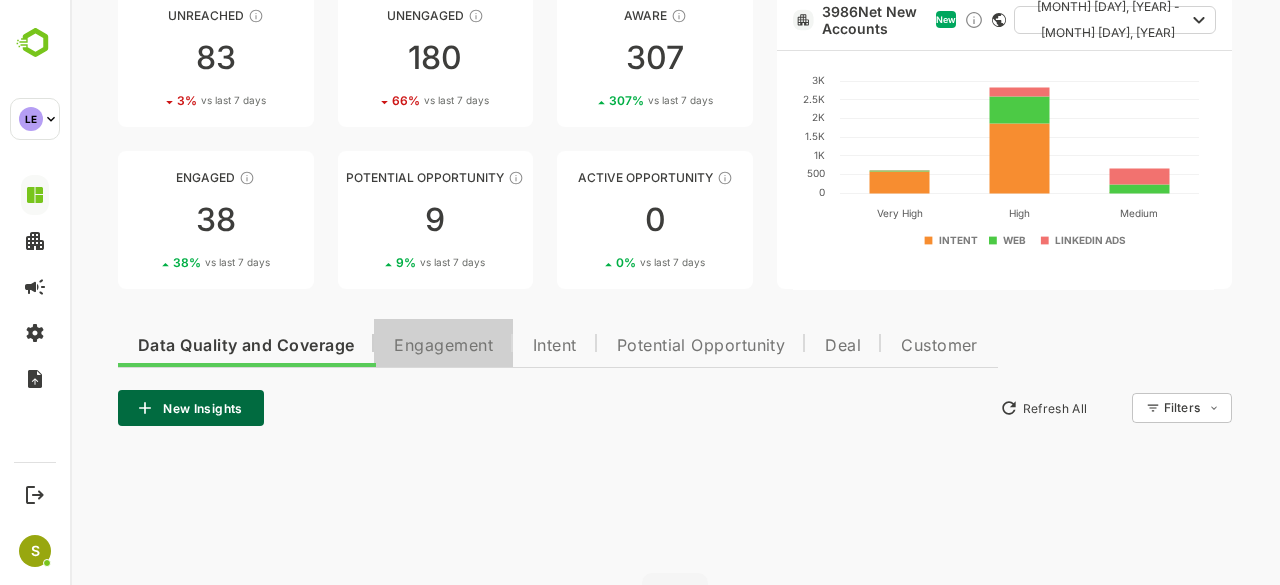 click on "Engagement" at bounding box center [443, 346] 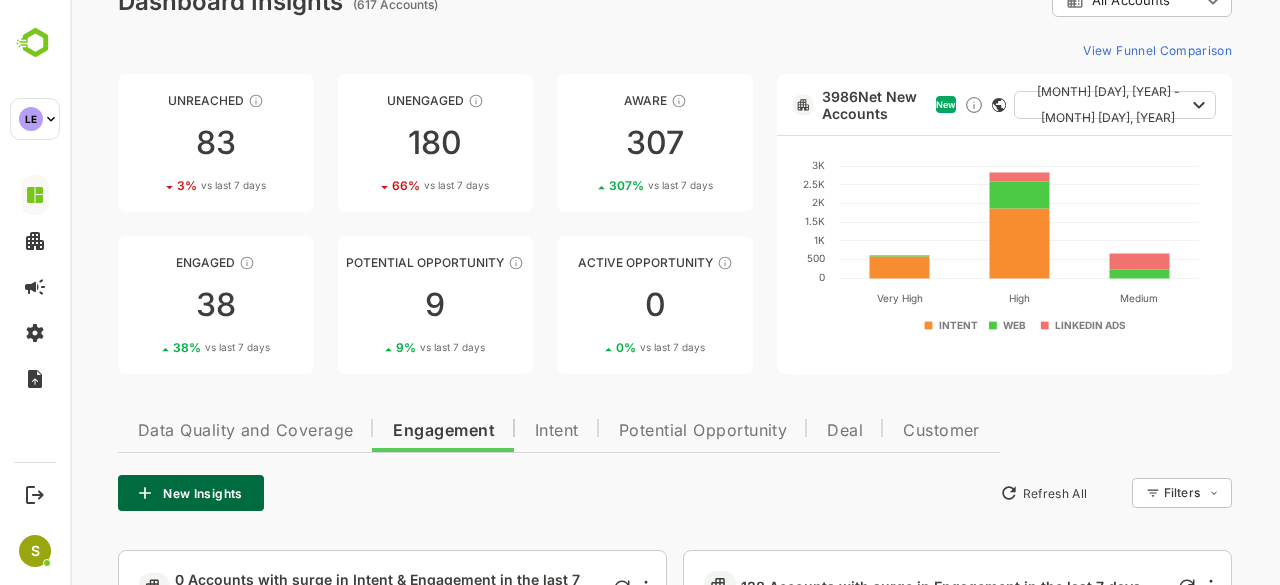 scroll, scrollTop: 0, scrollLeft: 0, axis: both 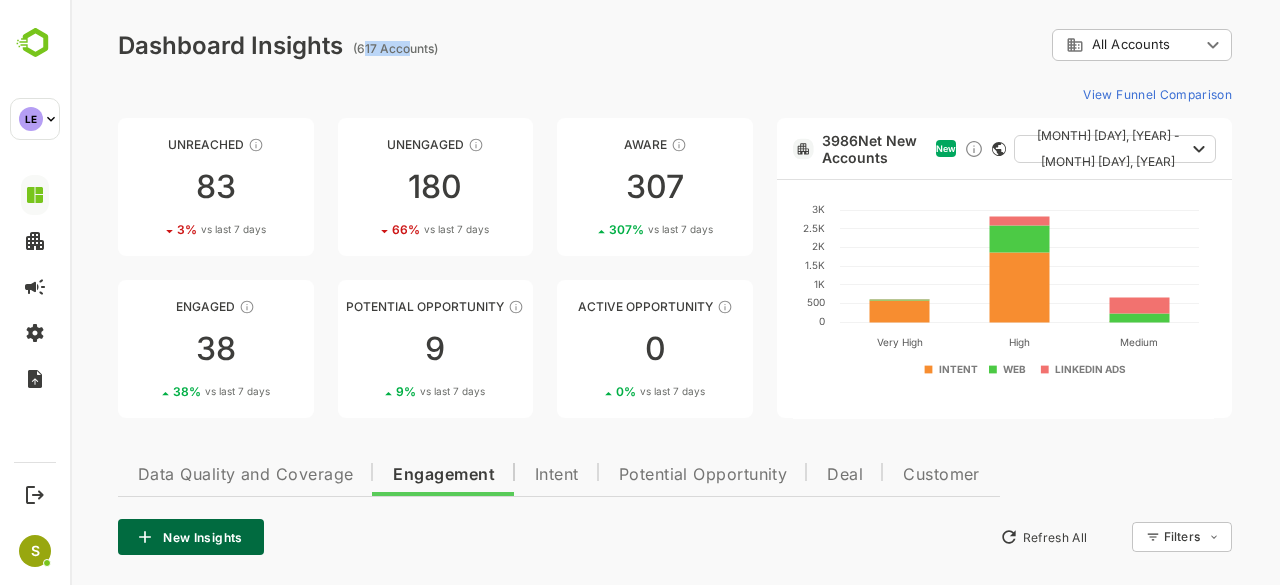 drag, startPoint x: 363, startPoint y: 47, endPoint x: 409, endPoint y: 45, distance: 46.043457 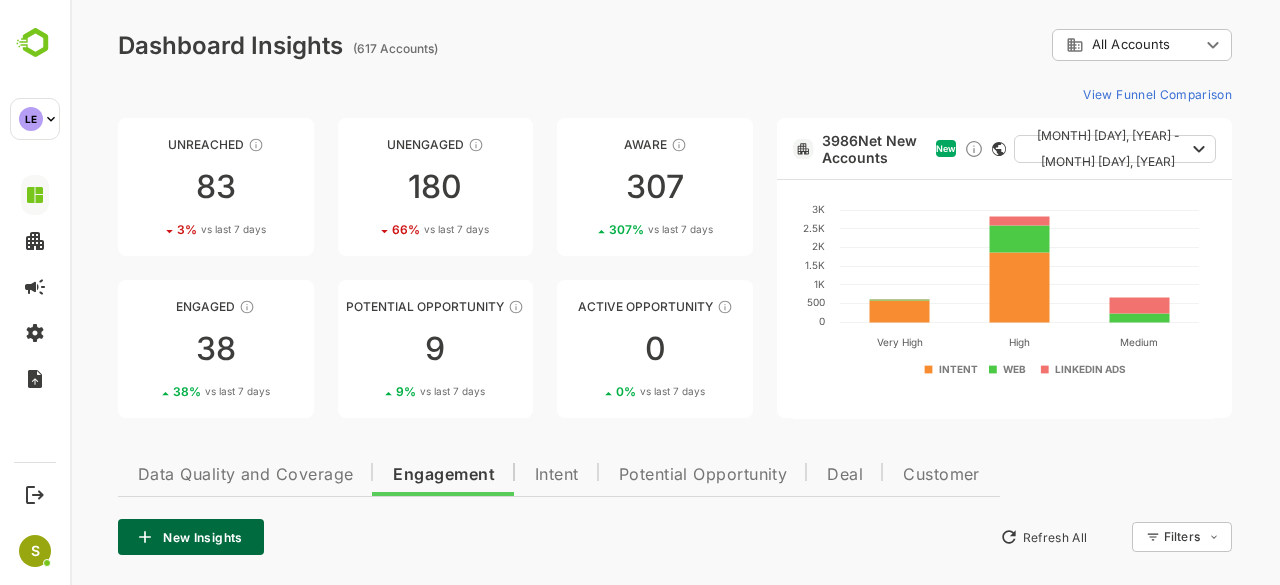 click on "(617 Accounts)" at bounding box center [398, 48] 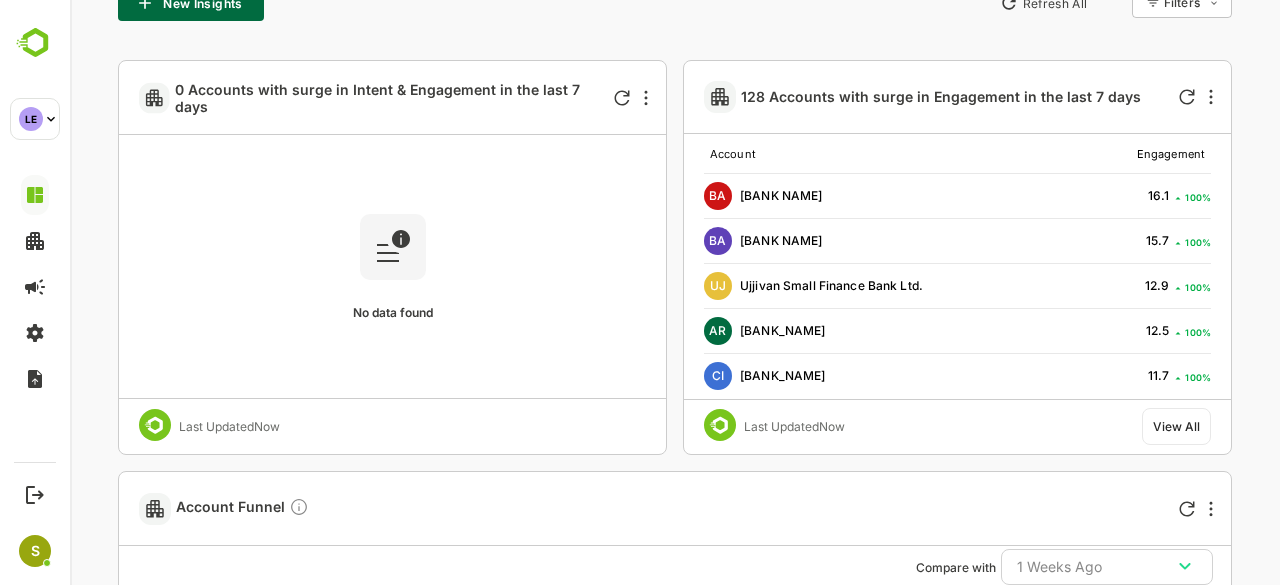 scroll, scrollTop: 0, scrollLeft: 0, axis: both 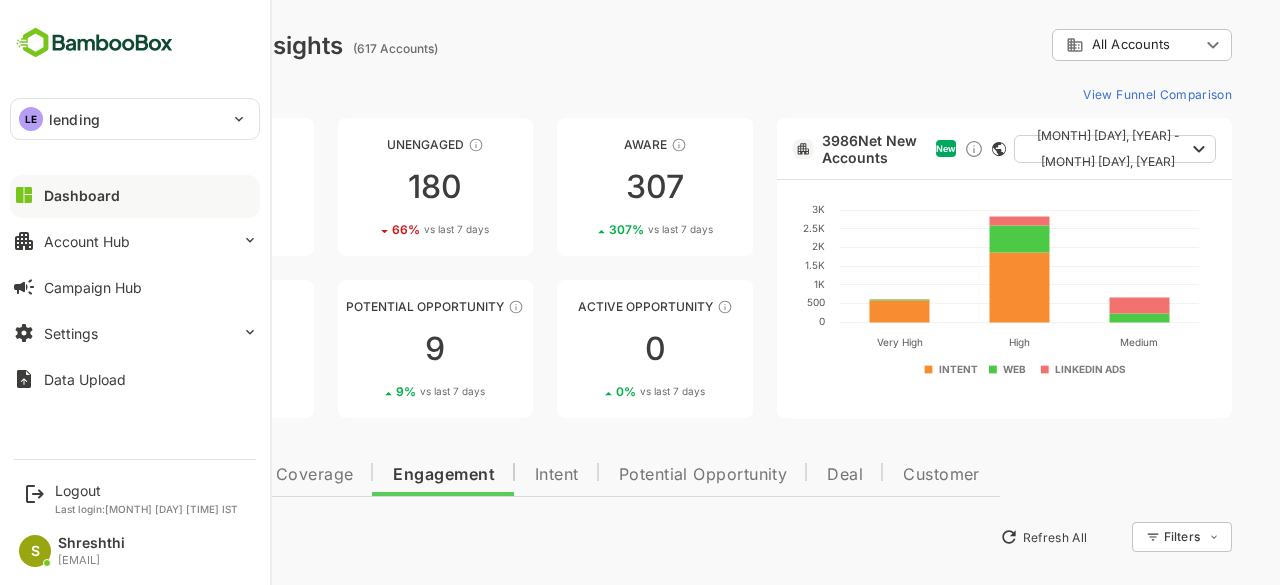 click on "LE lending" at bounding box center (123, 119) 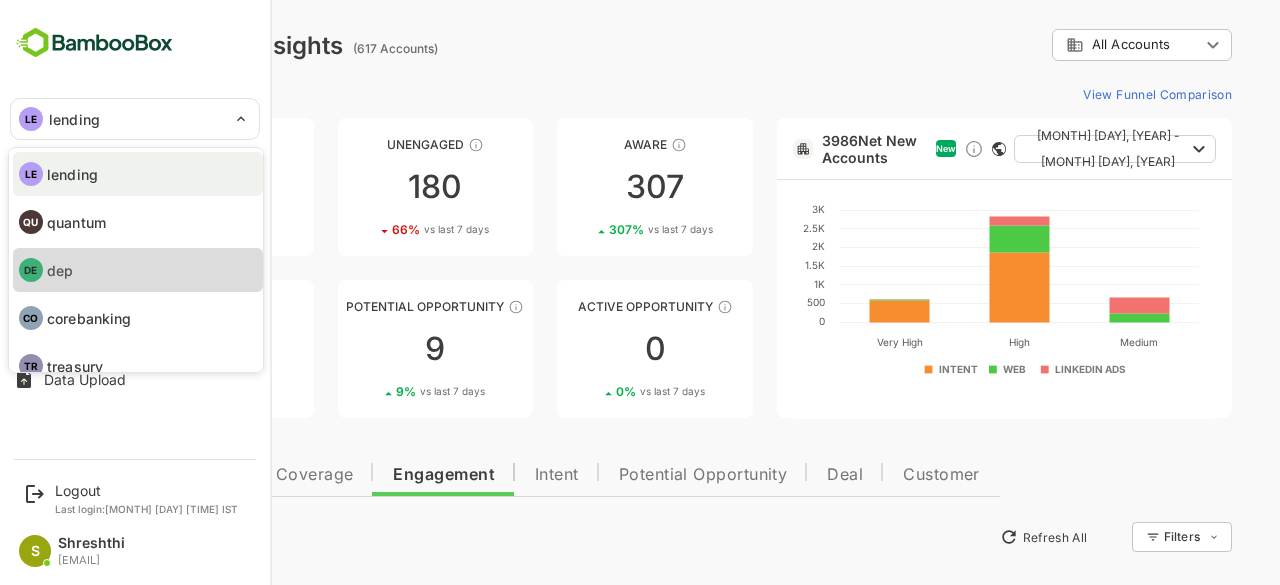 click on "DE dep" at bounding box center [138, 270] 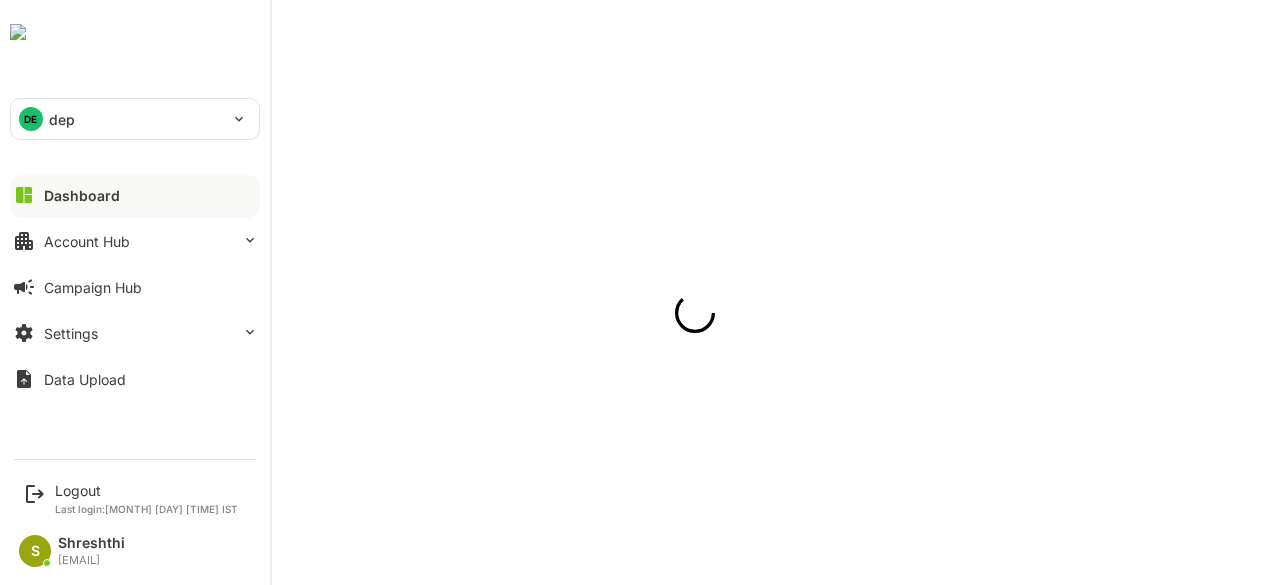 scroll, scrollTop: 0, scrollLeft: 0, axis: both 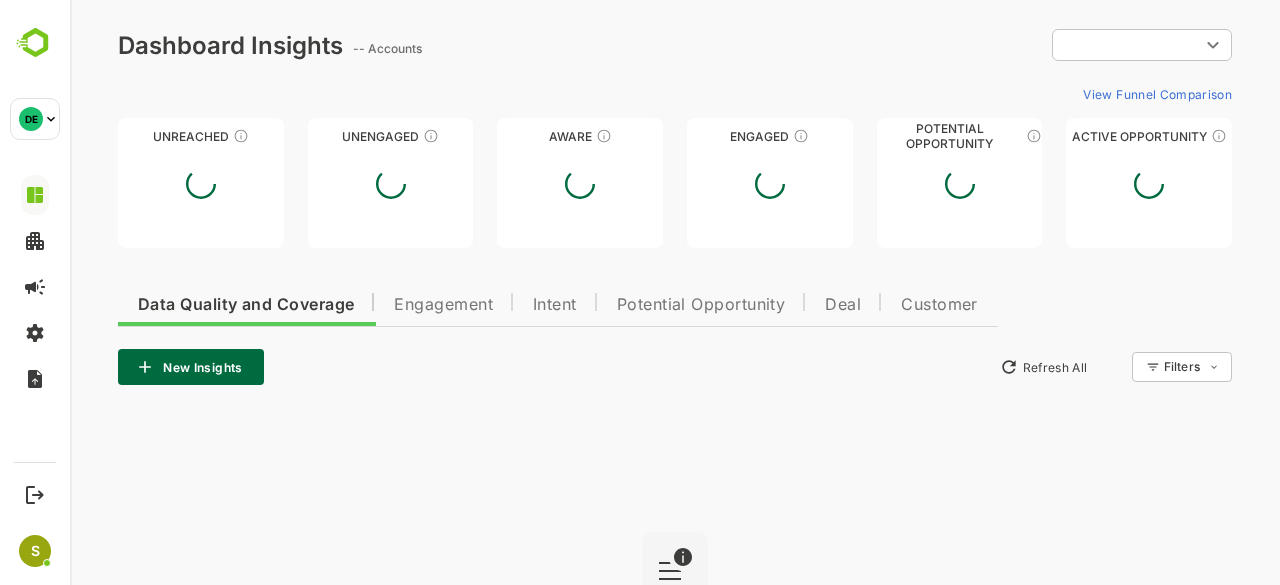 type on "**********" 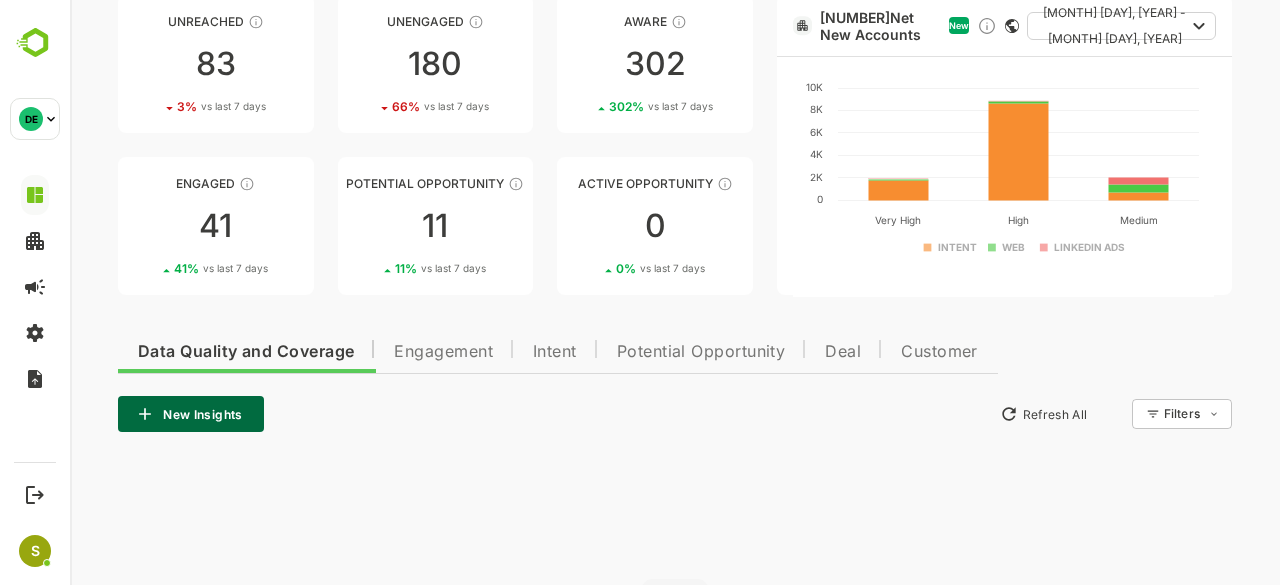 scroll, scrollTop: 134, scrollLeft: 0, axis: vertical 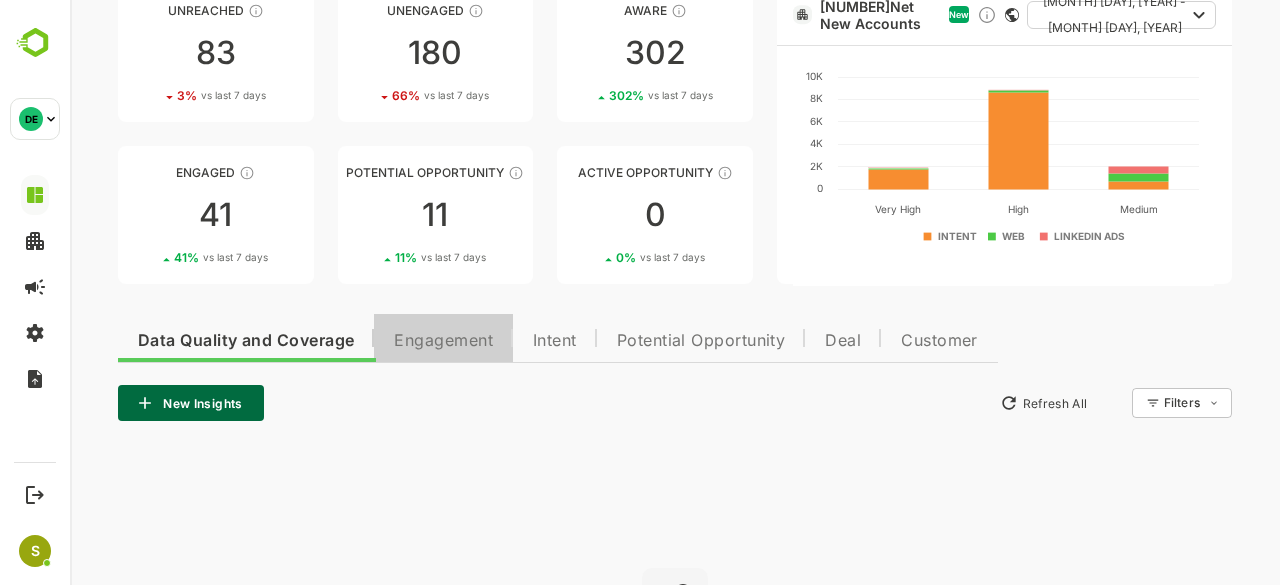click on "Engagement" at bounding box center (443, 341) 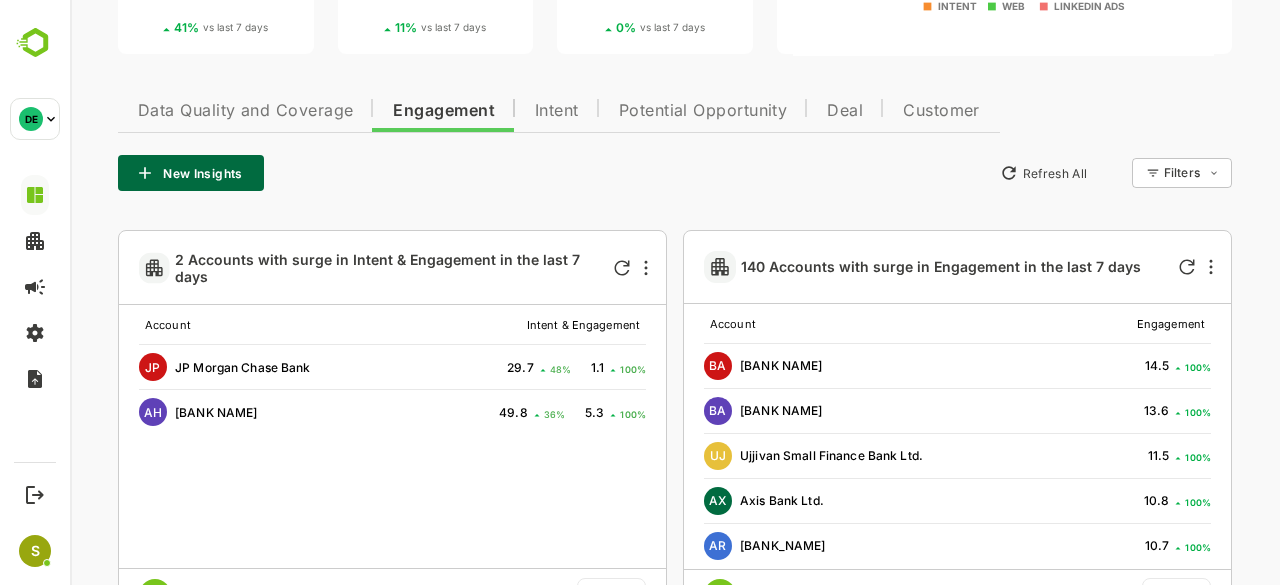 scroll, scrollTop: 399, scrollLeft: 0, axis: vertical 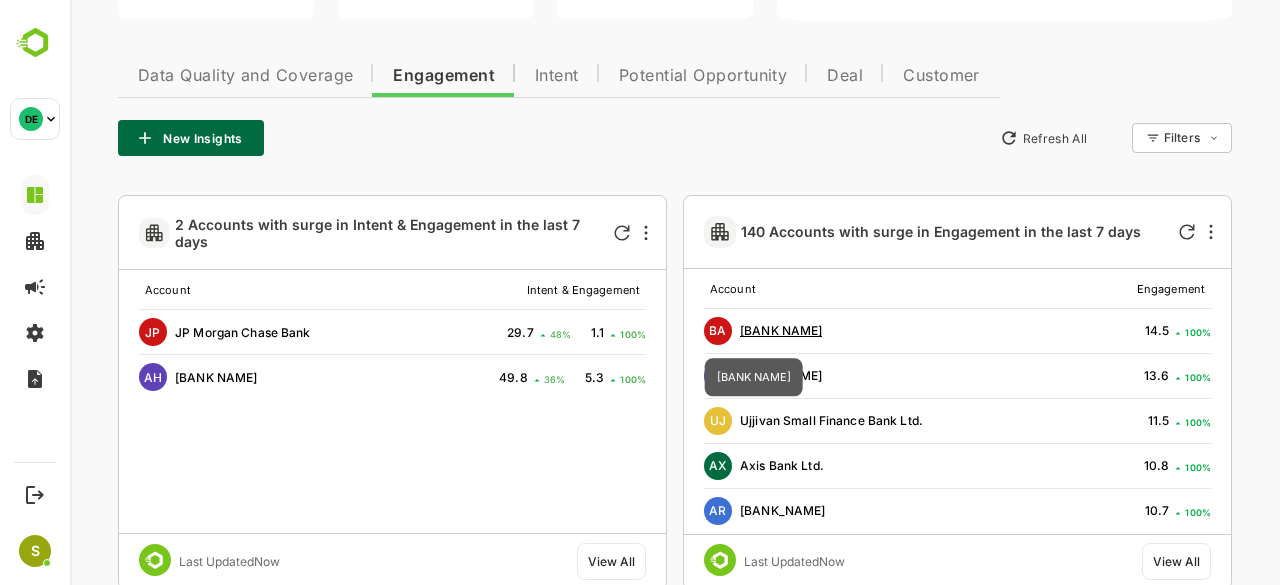 click on "[BANK NAME]" at bounding box center (781, 330) 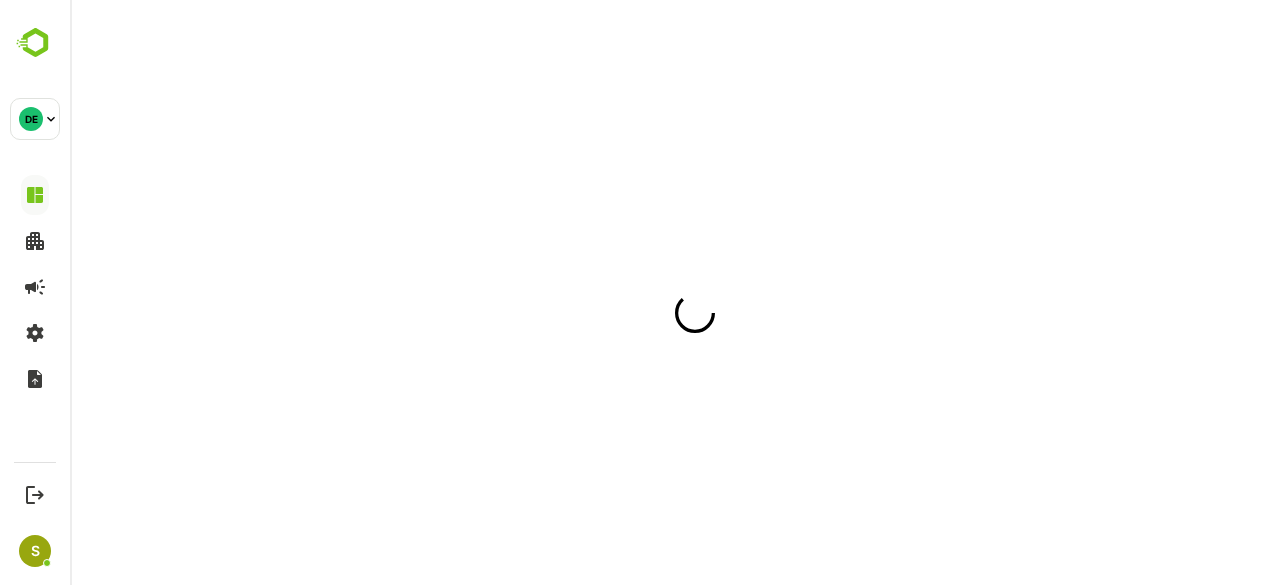 scroll, scrollTop: 0, scrollLeft: 0, axis: both 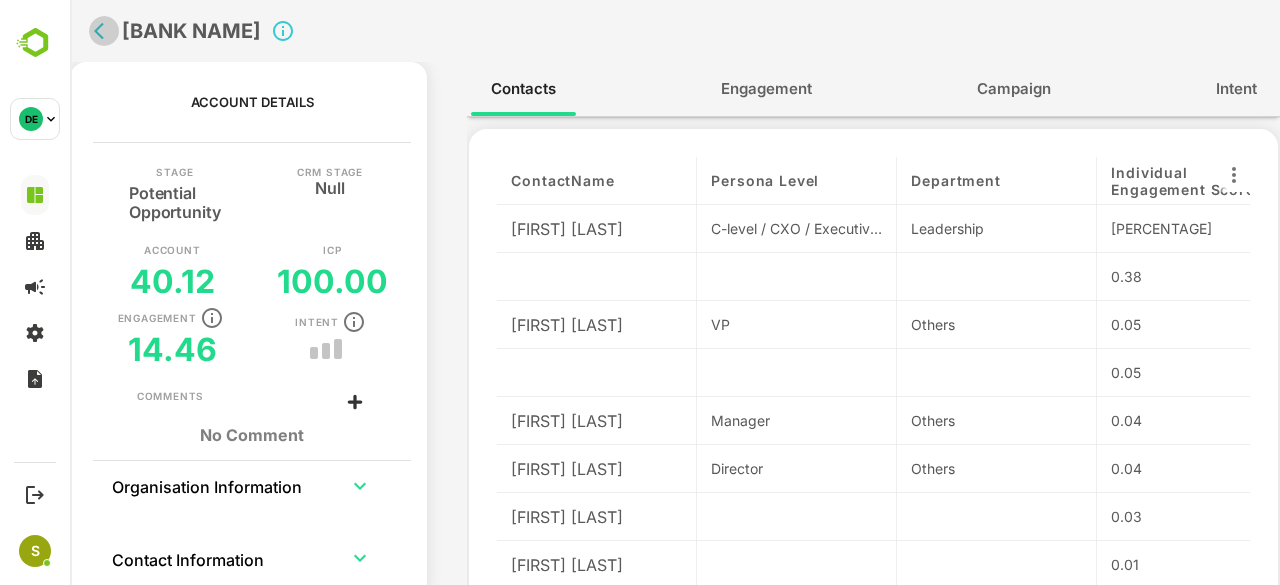 click 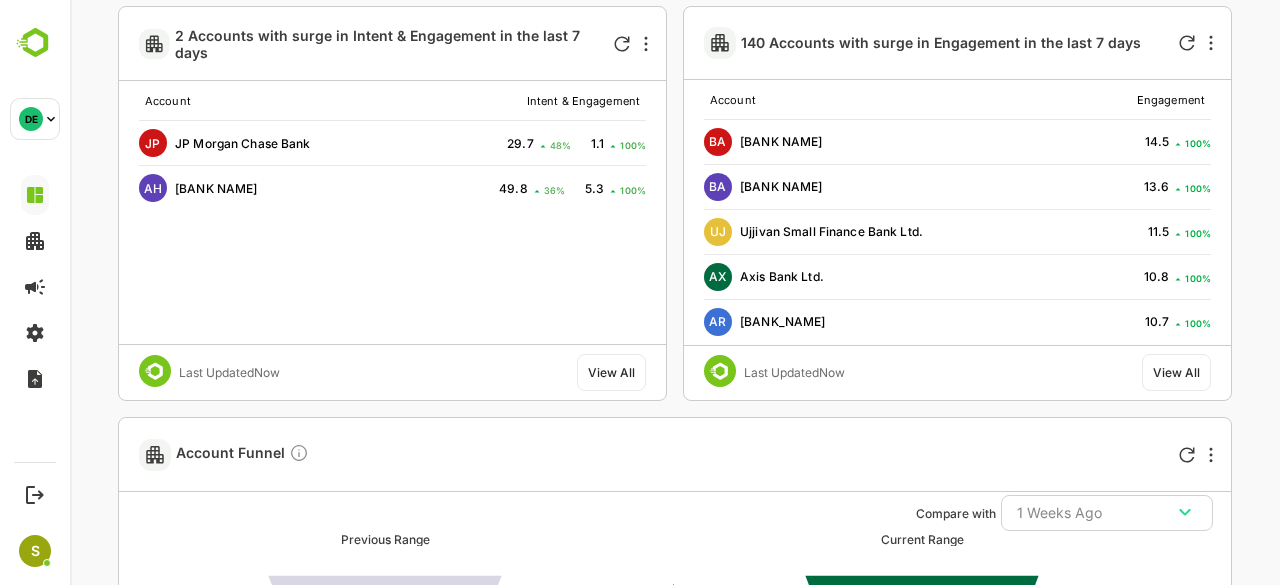 scroll, scrollTop: 1049, scrollLeft: 0, axis: vertical 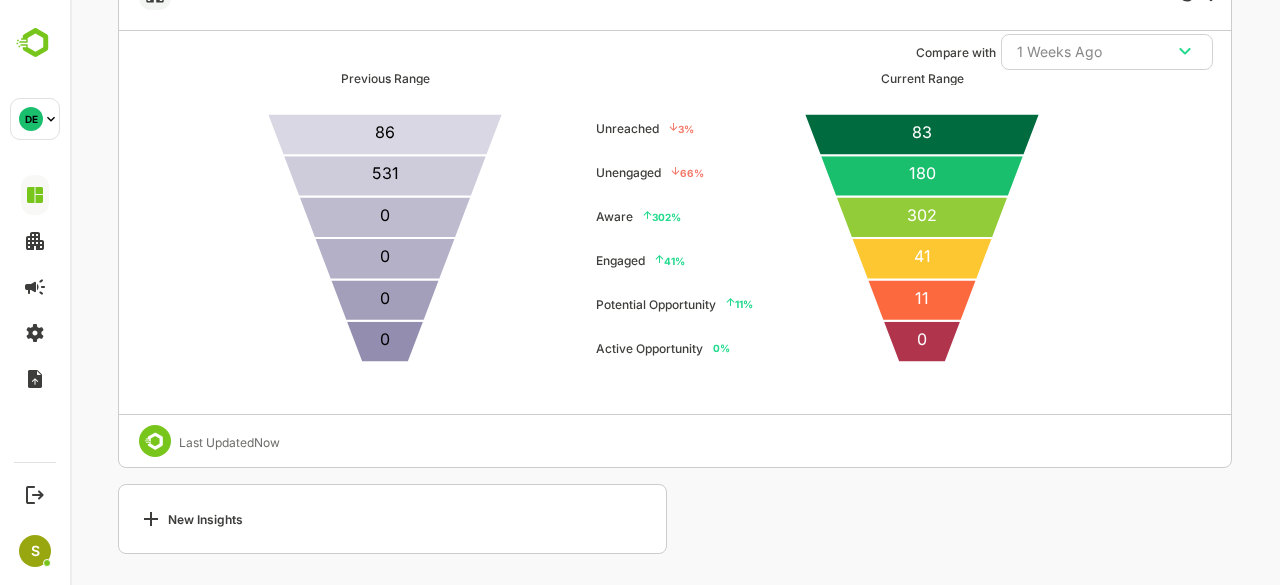 click on "11 %  Potential Opportunity" at bounding box center [674, 305] 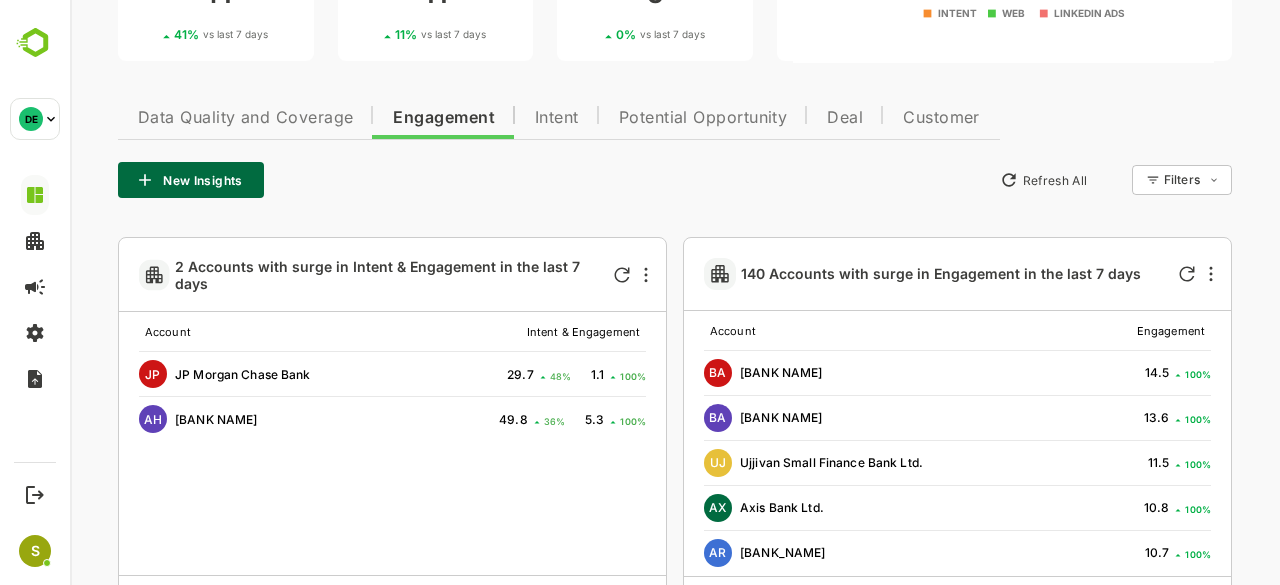 scroll, scrollTop: 355, scrollLeft: 0, axis: vertical 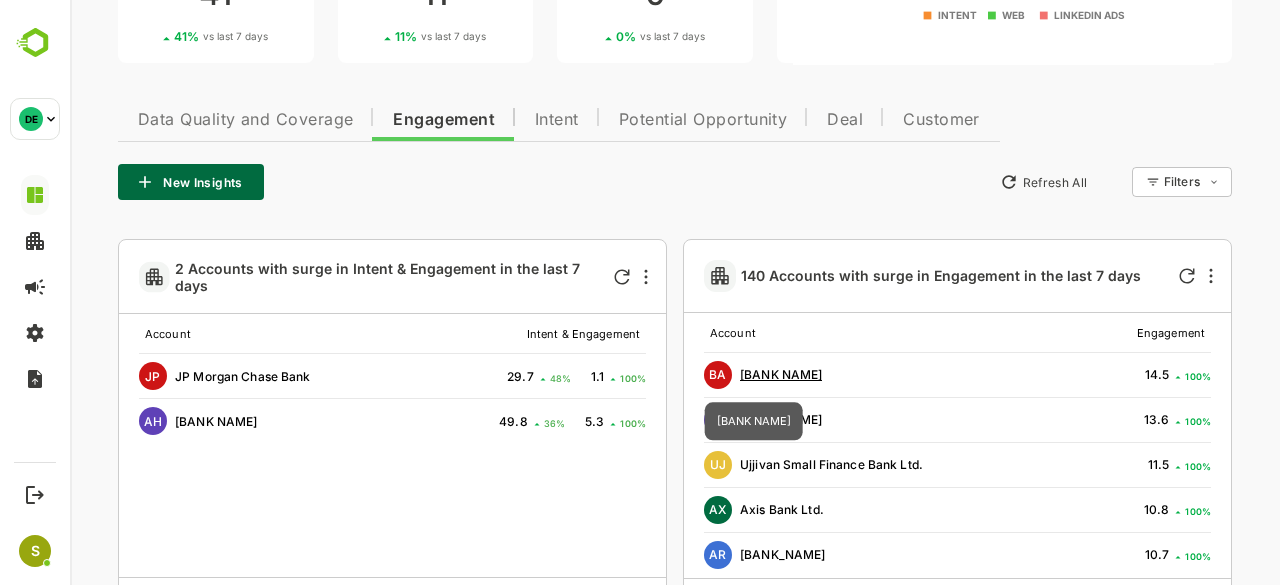 click on "[BANK NAME]" at bounding box center (781, 374) 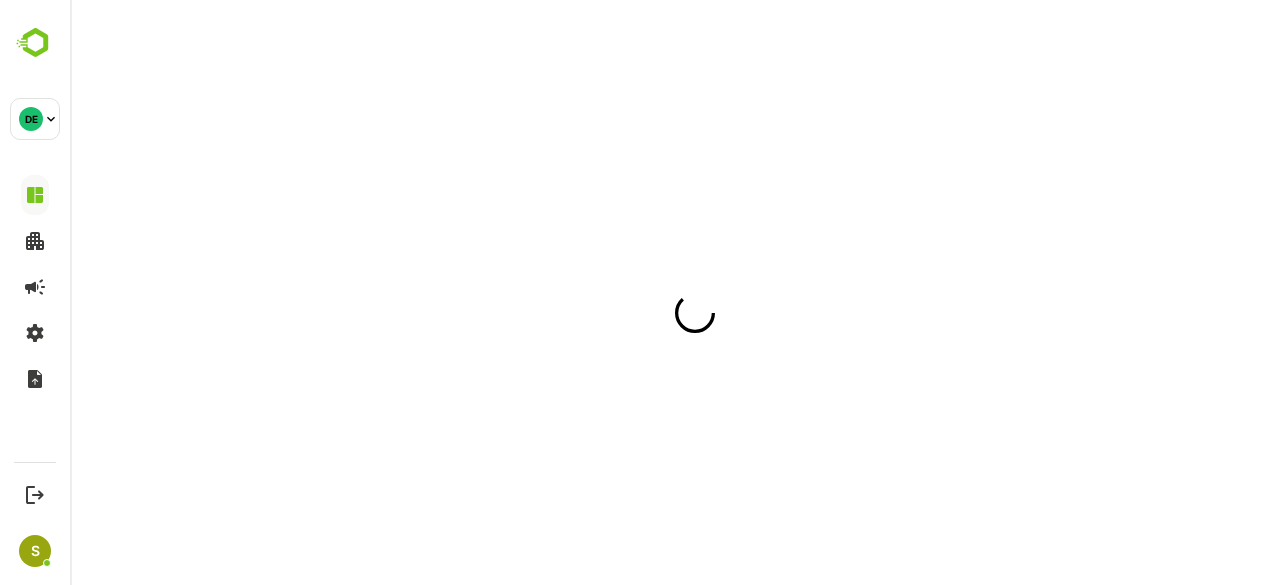scroll, scrollTop: 0, scrollLeft: 0, axis: both 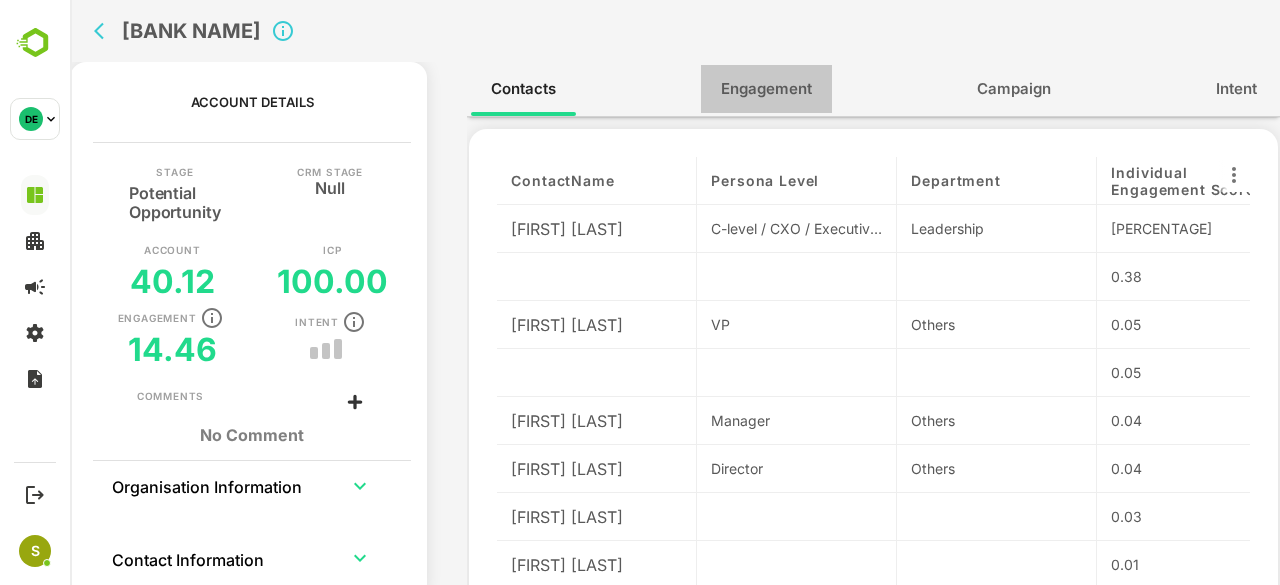 click on "Engagement" at bounding box center (766, 89) 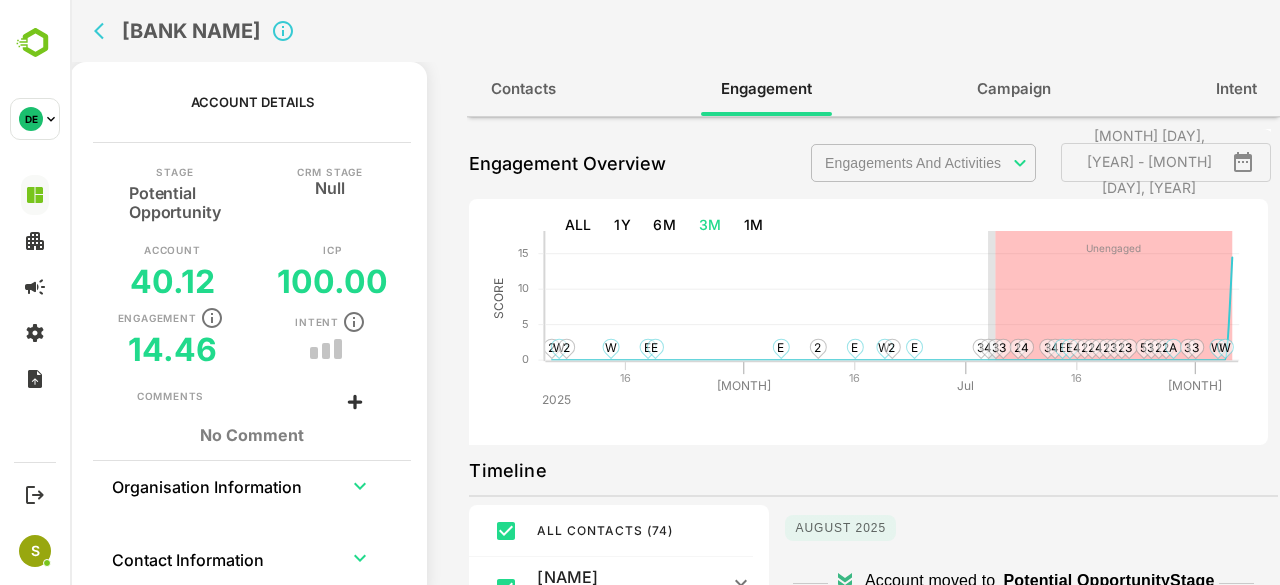 click on "**********" at bounding box center [675, 330] 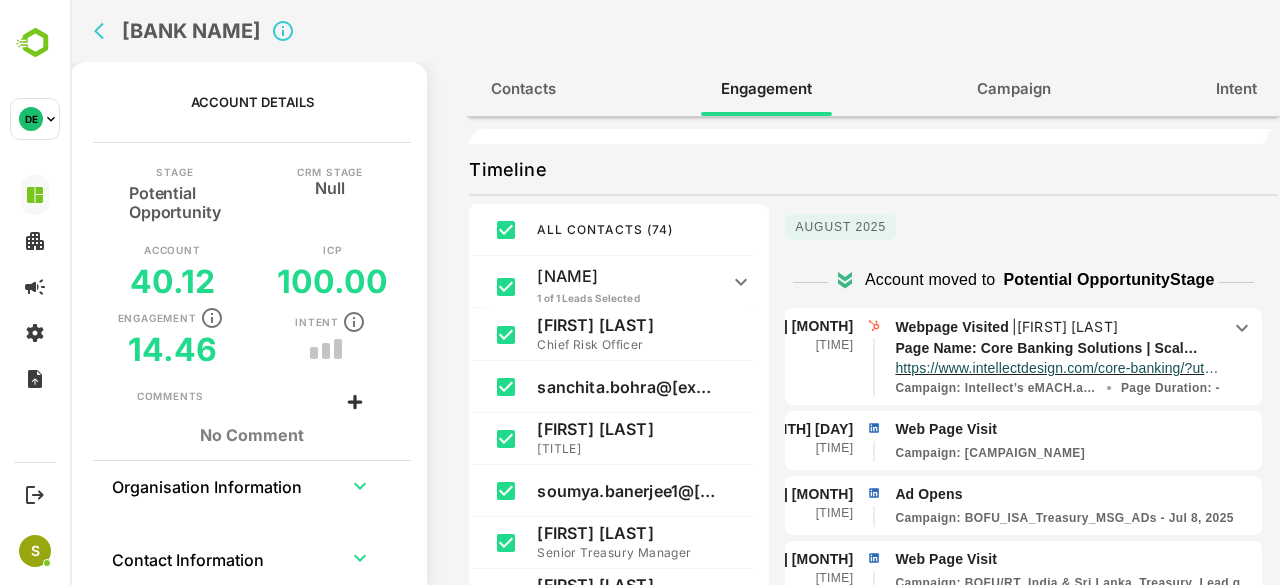 scroll, scrollTop: 317, scrollLeft: 0, axis: vertical 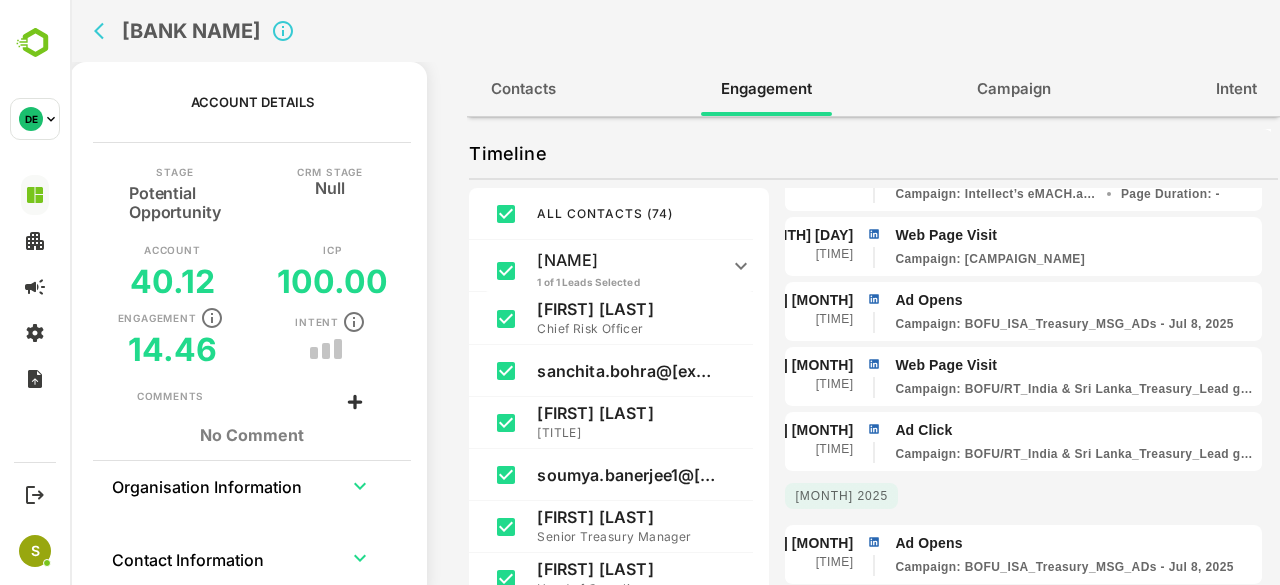 click 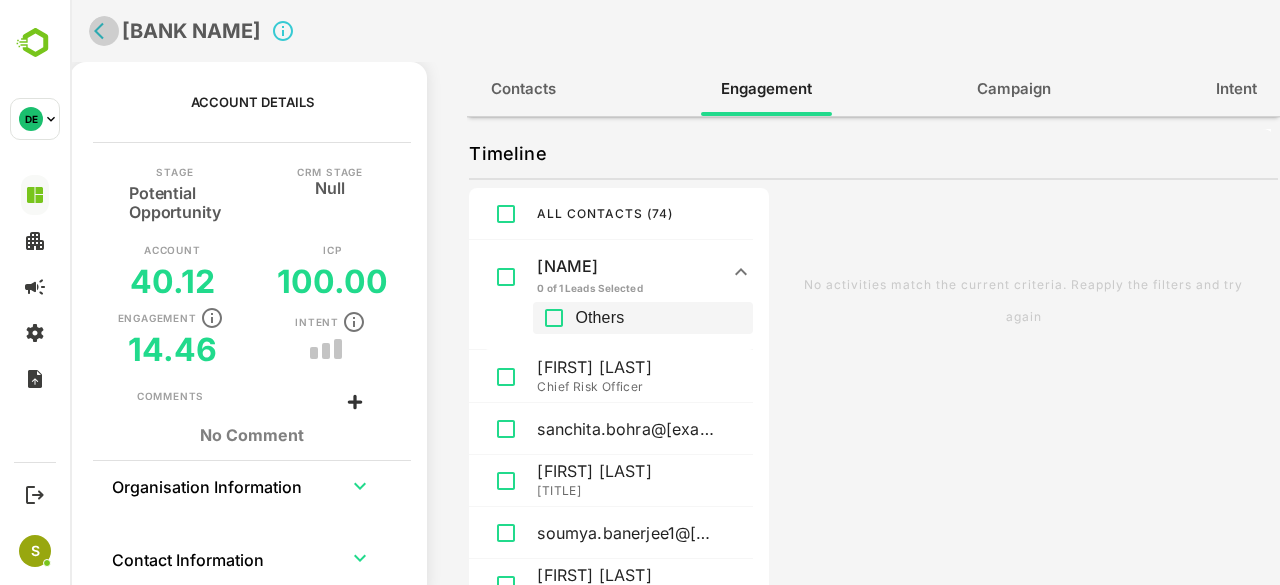 click 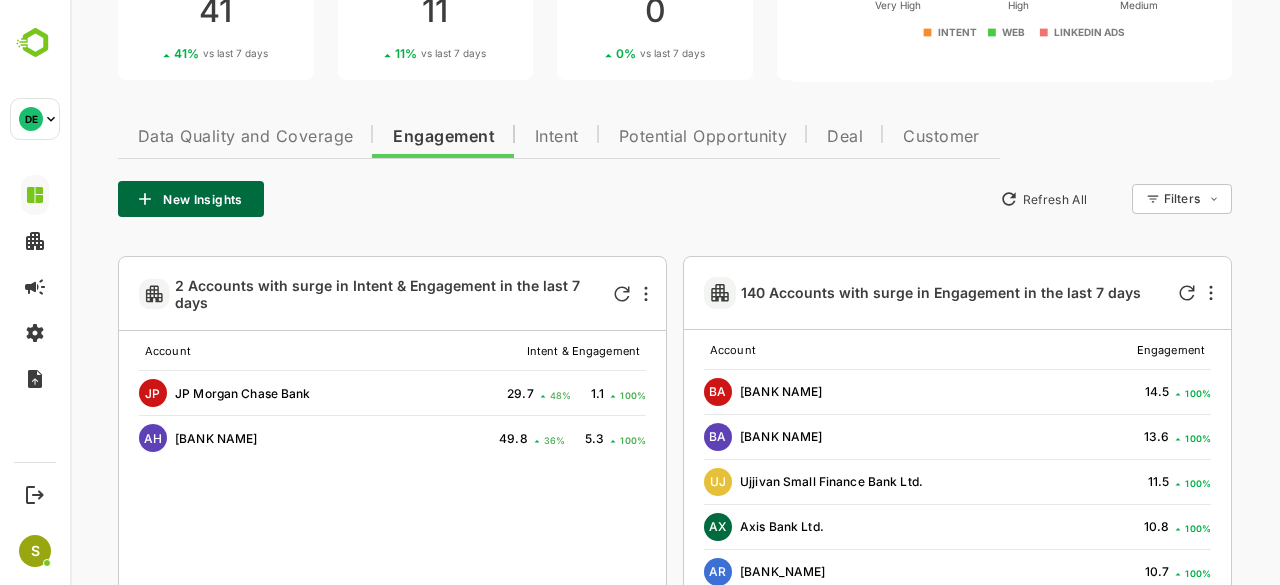 scroll, scrollTop: 339, scrollLeft: 0, axis: vertical 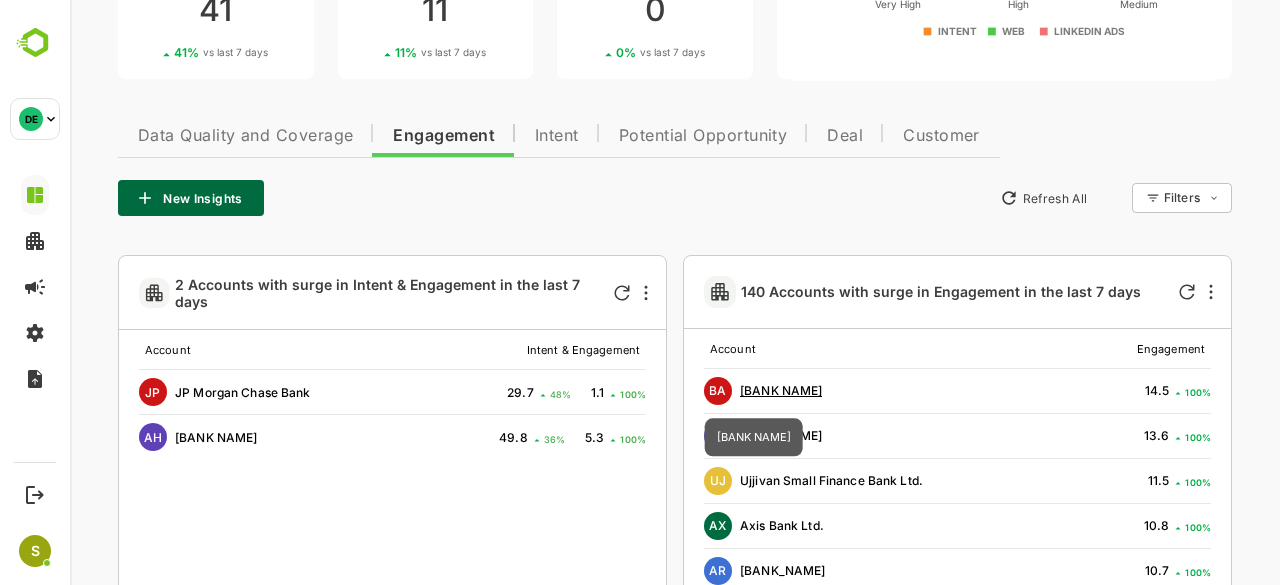 click on "[BANK NAME]" at bounding box center [781, 390] 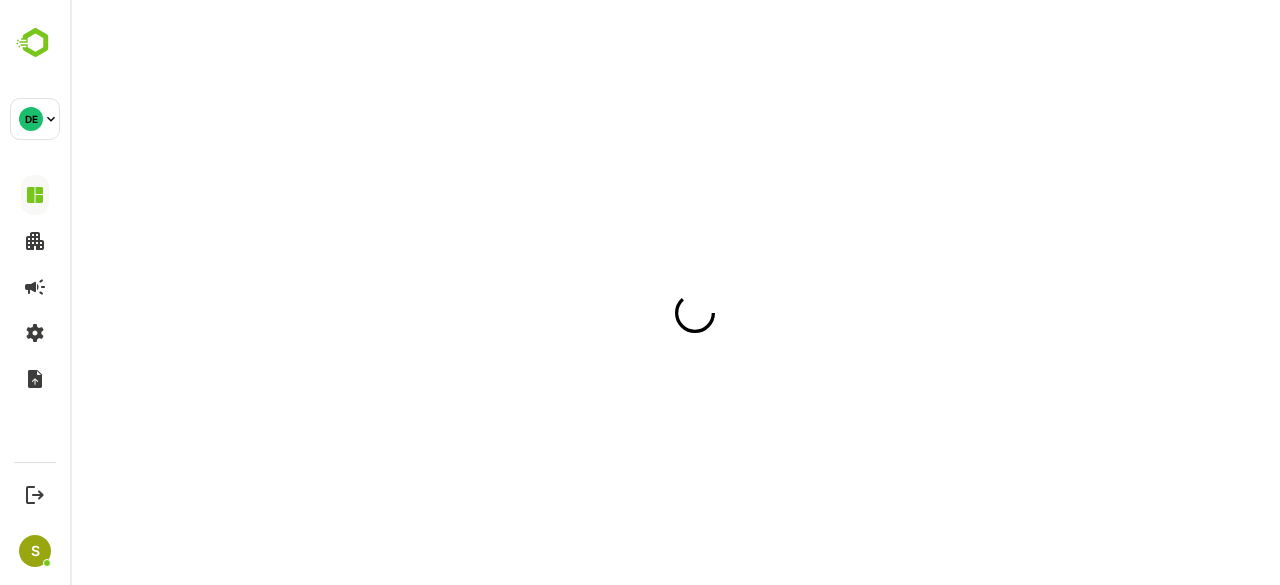scroll, scrollTop: 0, scrollLeft: 0, axis: both 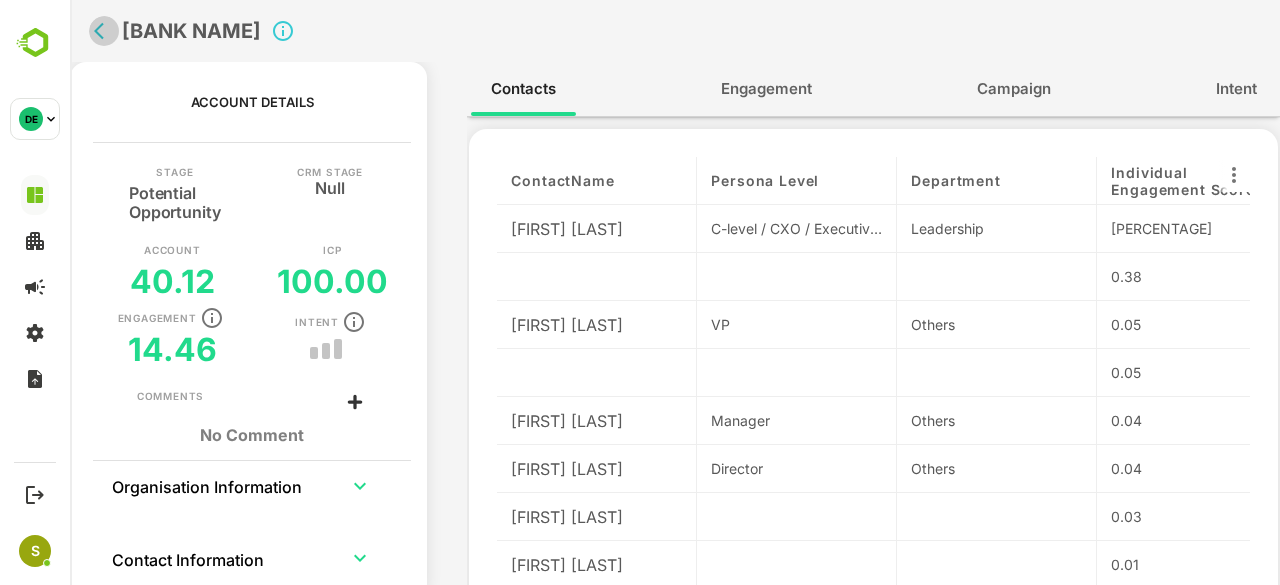 click at bounding box center [104, 31] 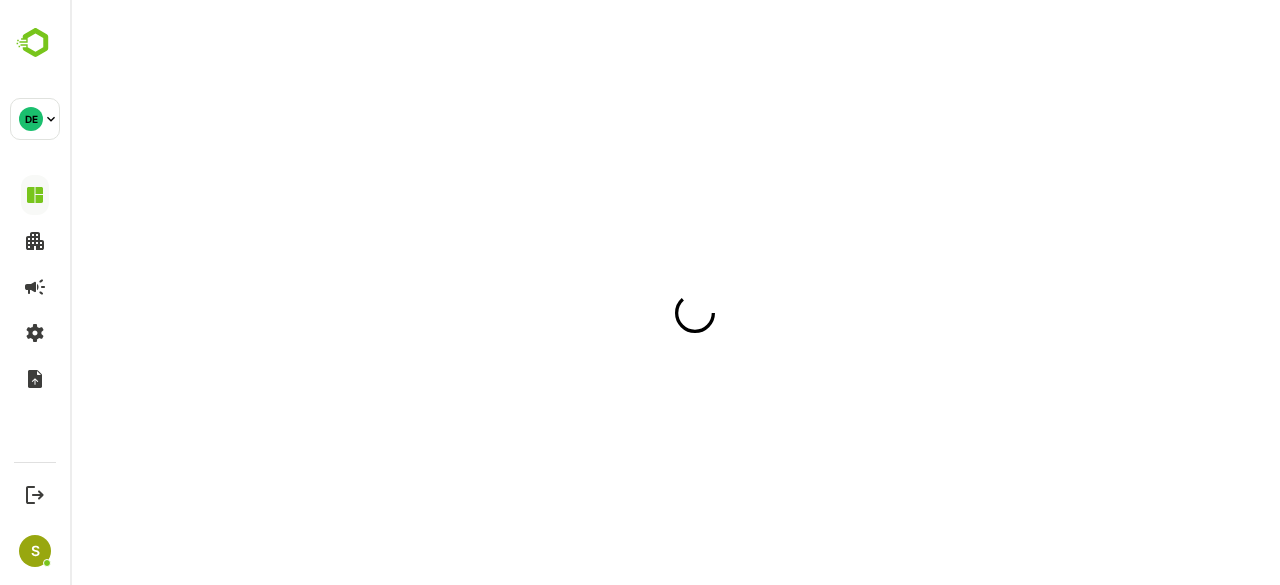 scroll, scrollTop: 0, scrollLeft: 0, axis: both 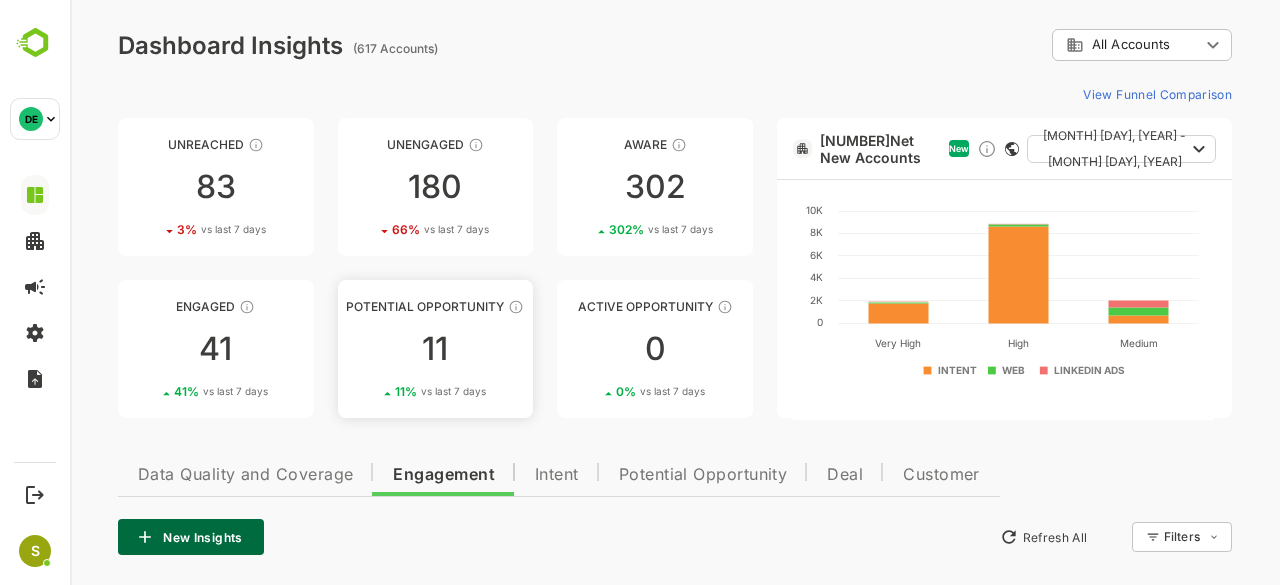 click on "11" at bounding box center (436, 349) 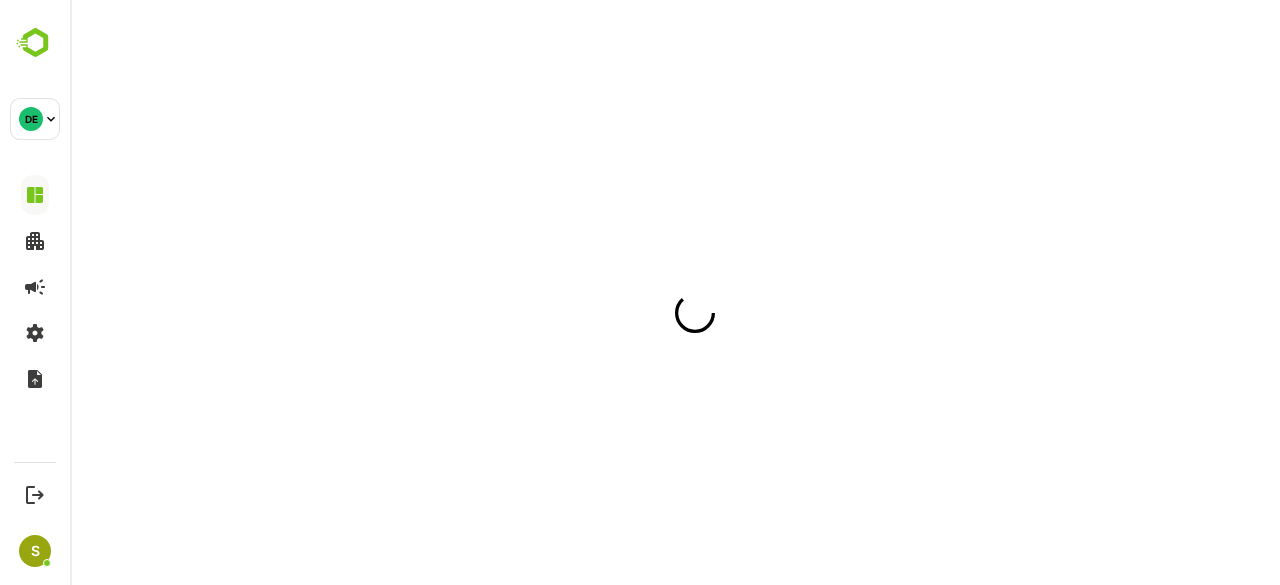 scroll, scrollTop: 0, scrollLeft: 0, axis: both 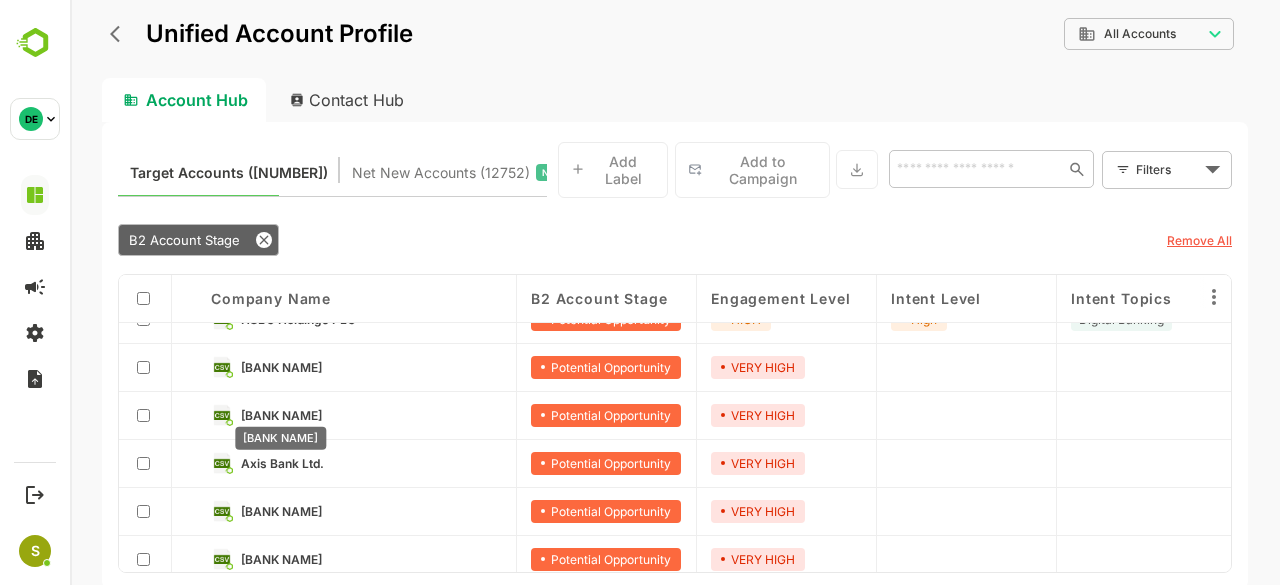 click on "[BANK NAME]" at bounding box center (281, 415) 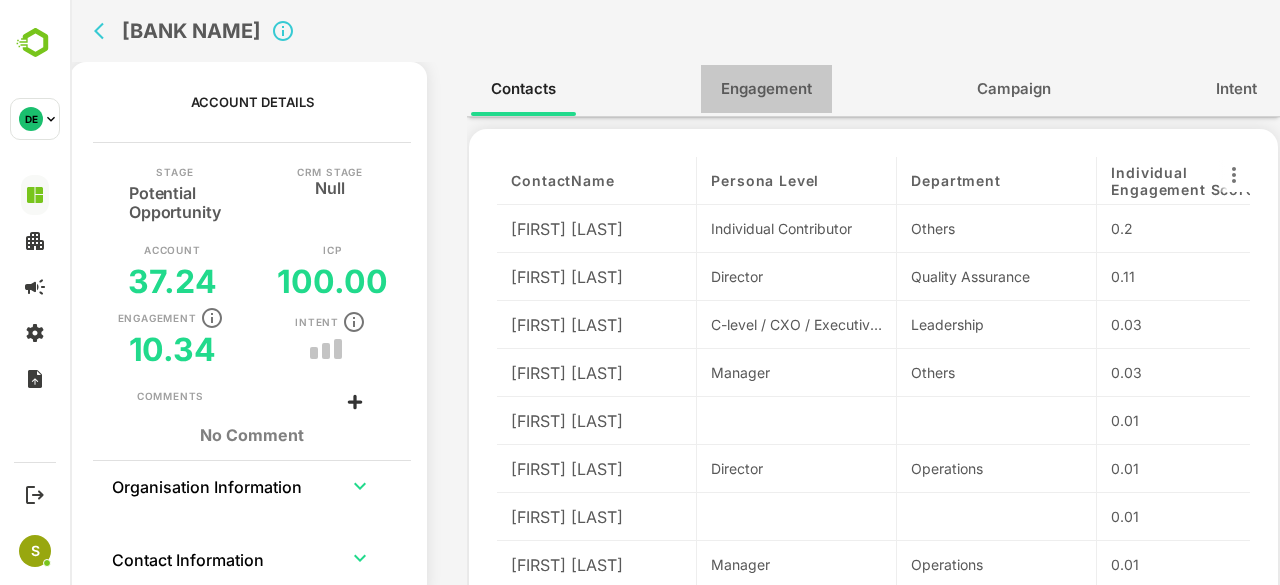 click on "Engagement" at bounding box center [766, 89] 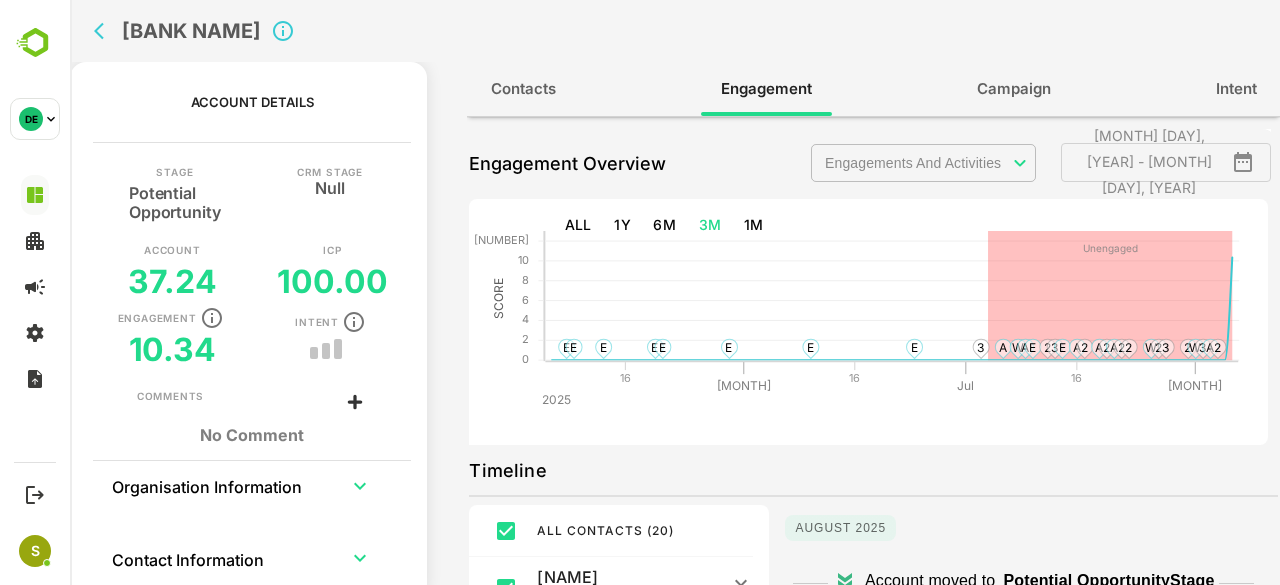 click on "Timeline" at bounding box center (873, 471) 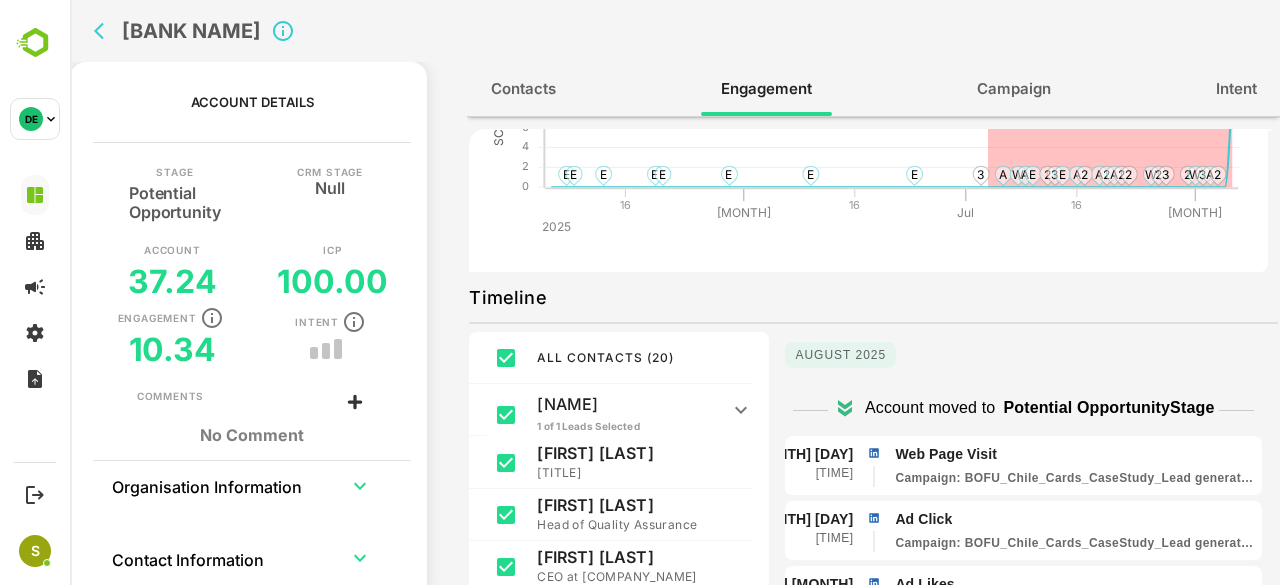scroll, scrollTop: 180, scrollLeft: 0, axis: vertical 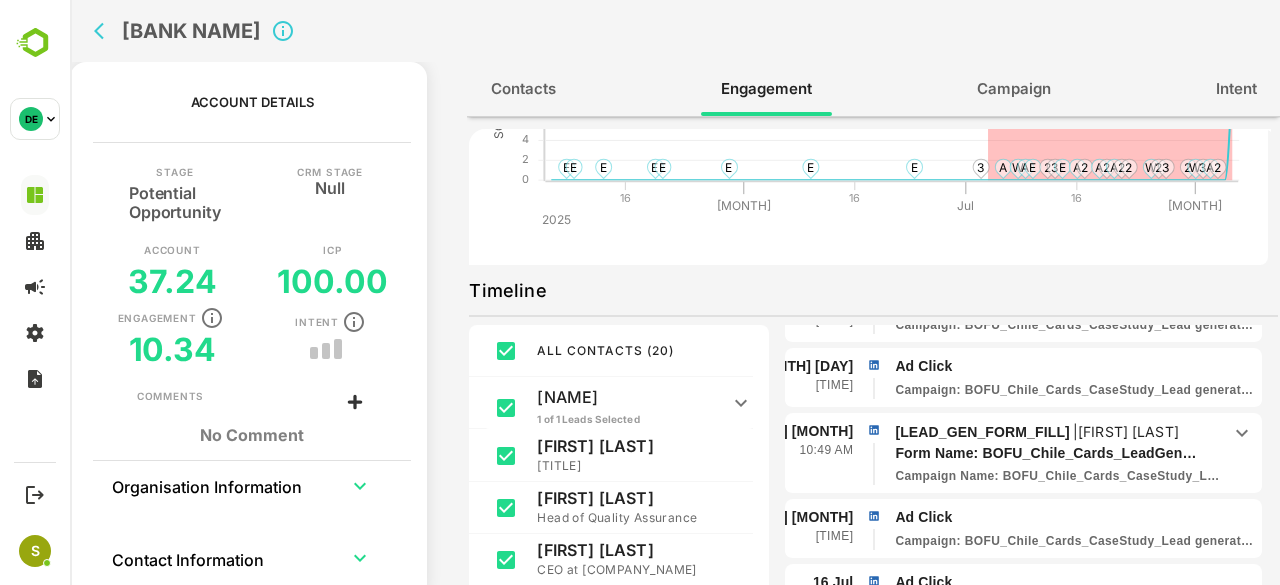 drag, startPoint x: 574, startPoint y: 459, endPoint x: 664, endPoint y: 463, distance: 90.088844 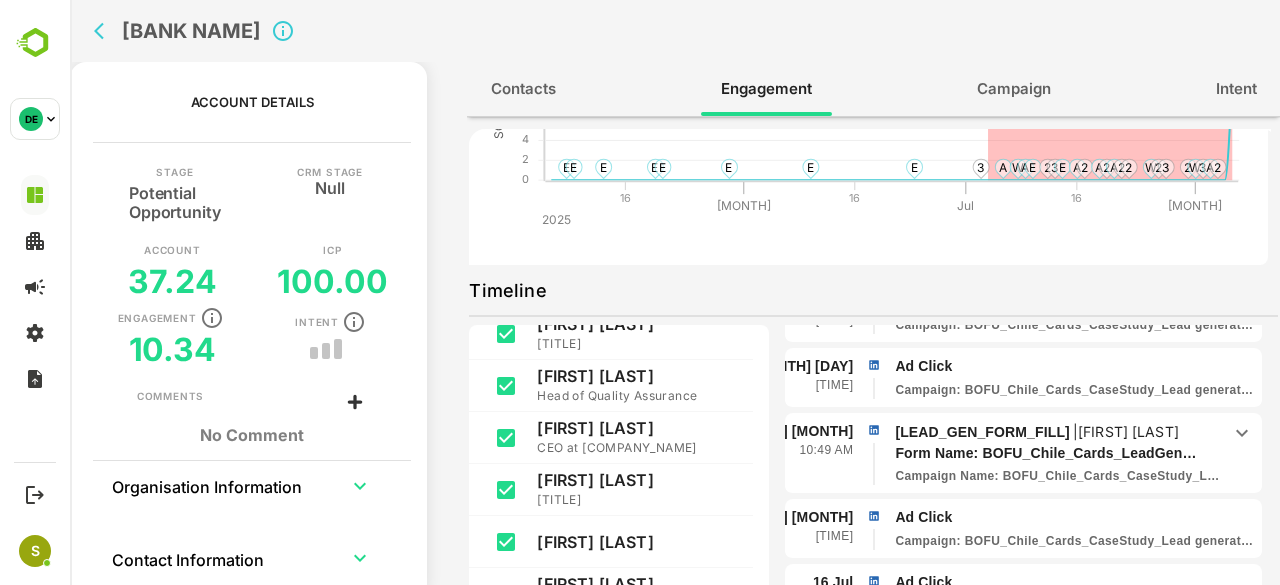 scroll, scrollTop: 0, scrollLeft: 0, axis: both 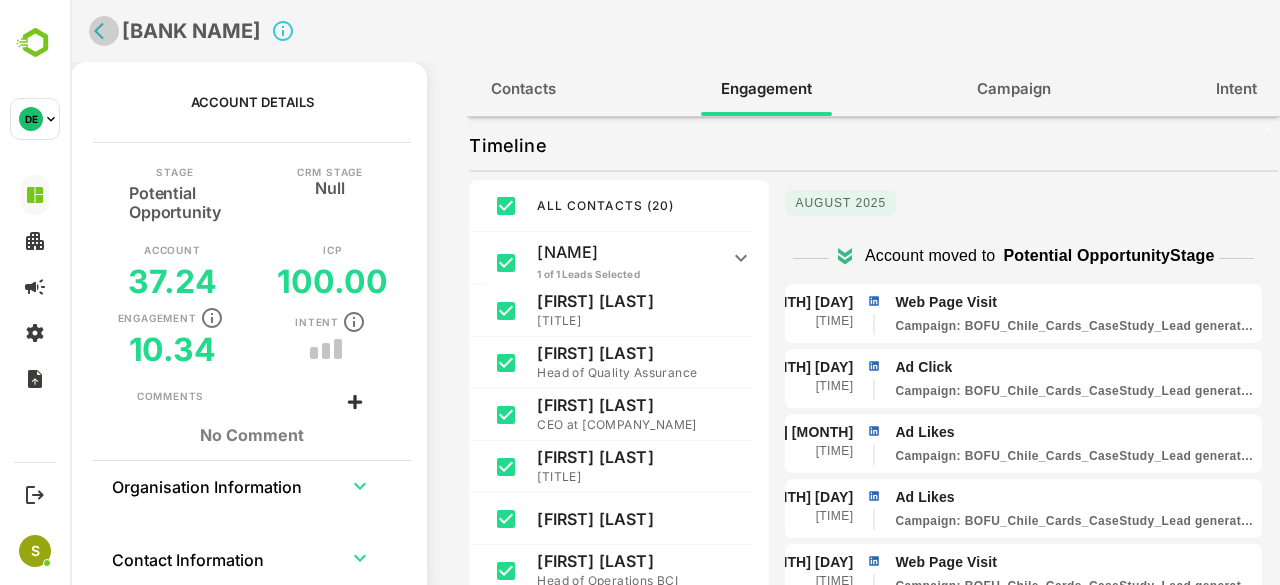 click 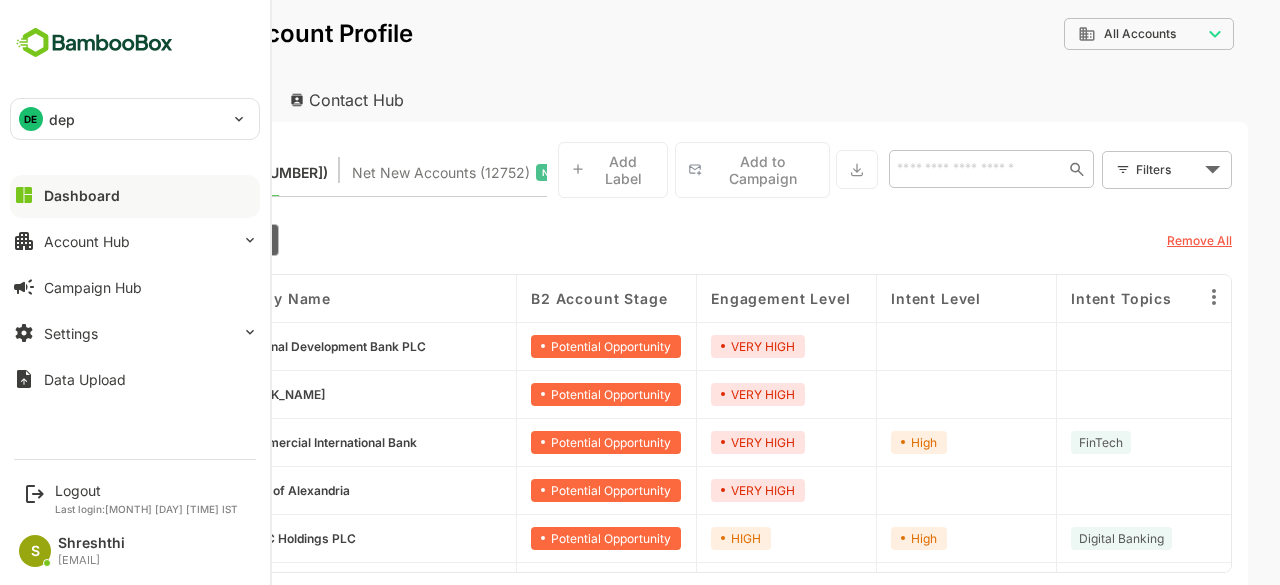 click on "DE dep" at bounding box center [123, 119] 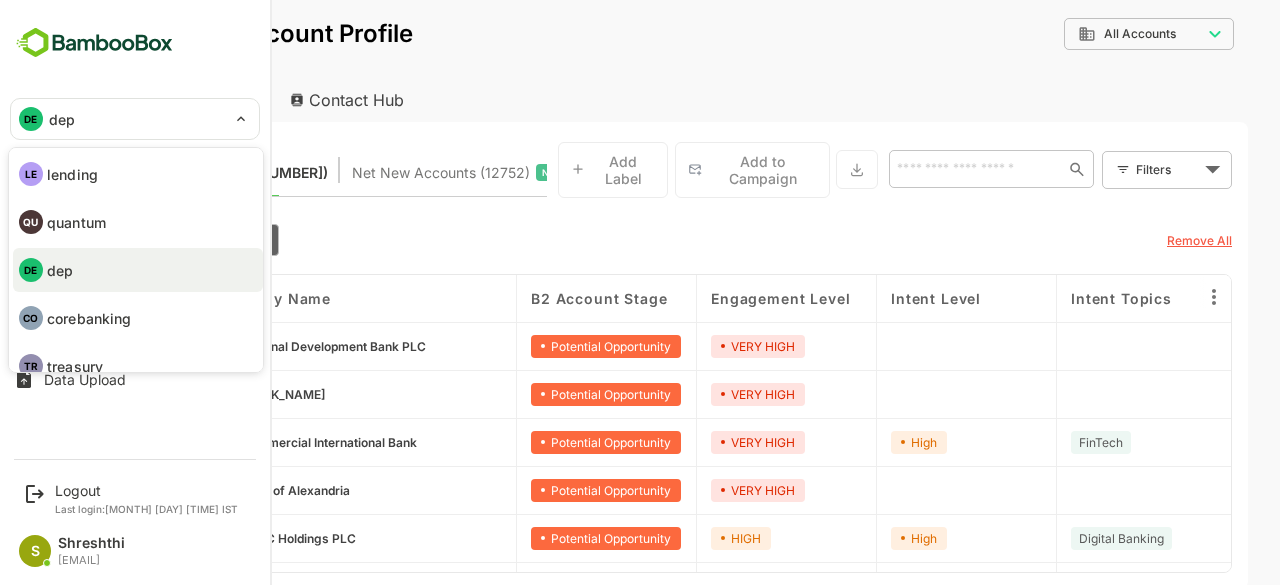 click on "QU quantum" at bounding box center [138, 222] 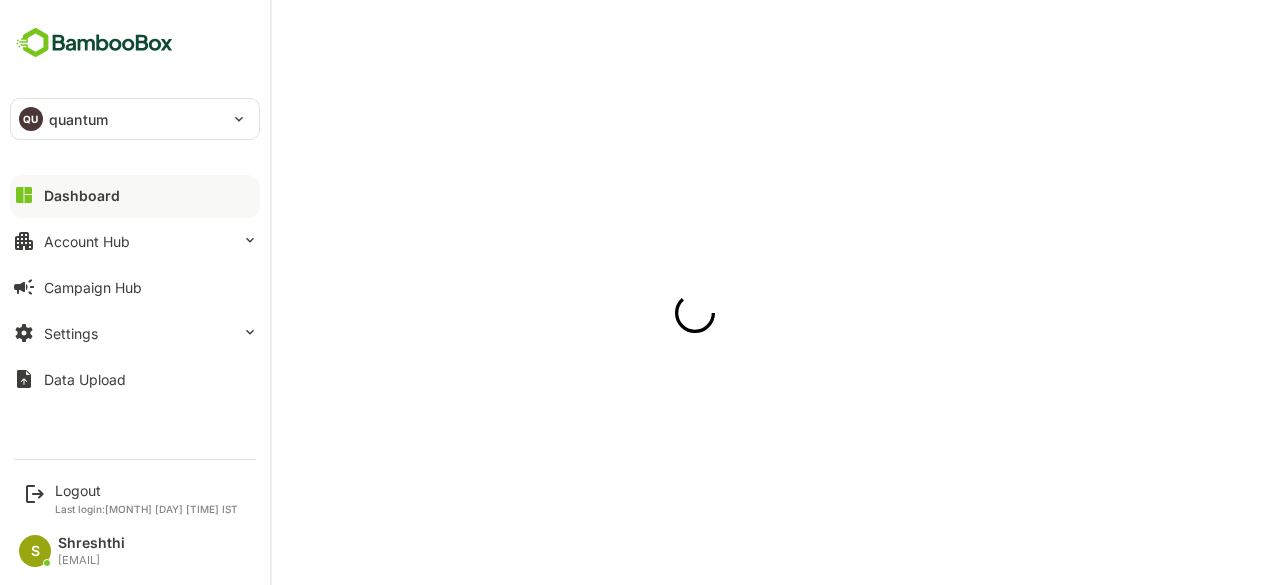 scroll, scrollTop: 0, scrollLeft: 0, axis: both 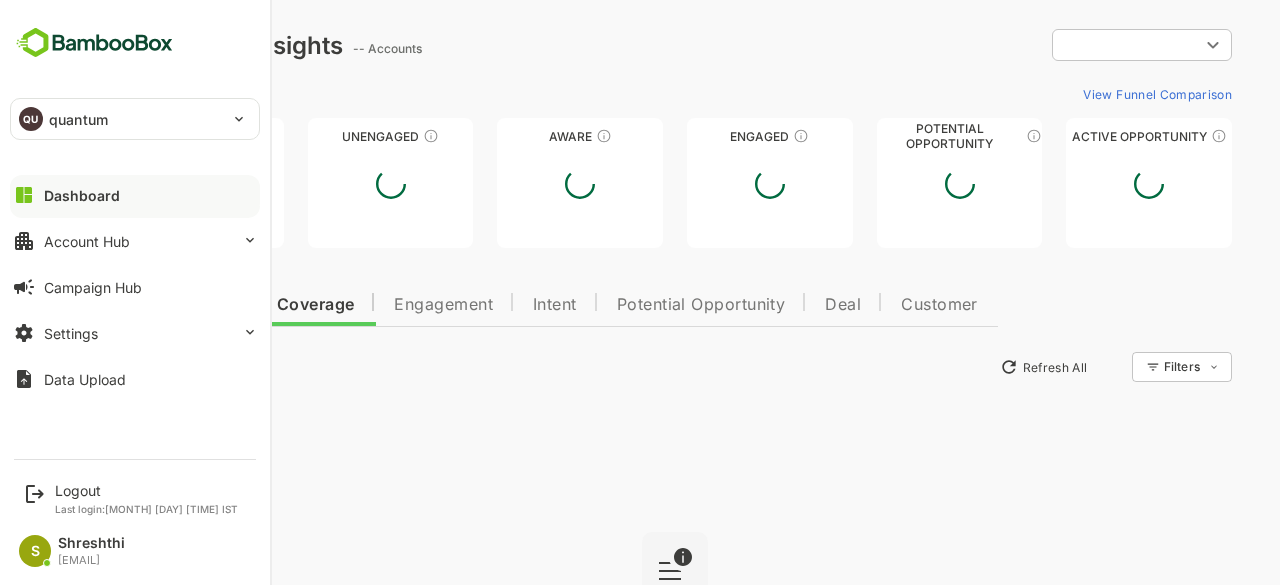 type on "**********" 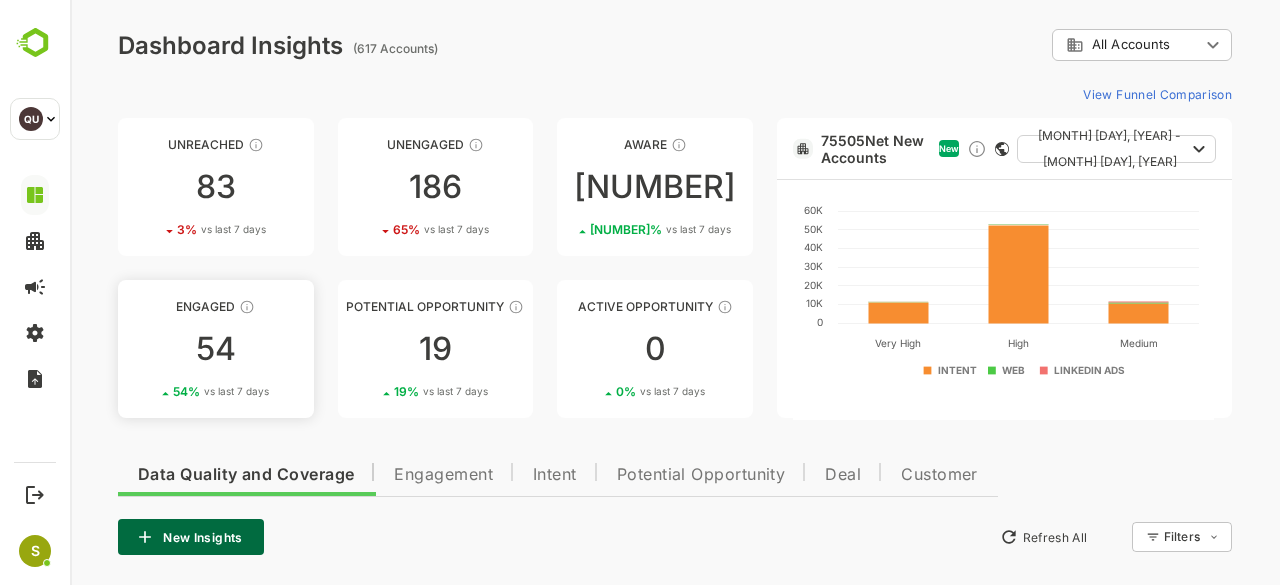 click on "54" at bounding box center (216, 349) 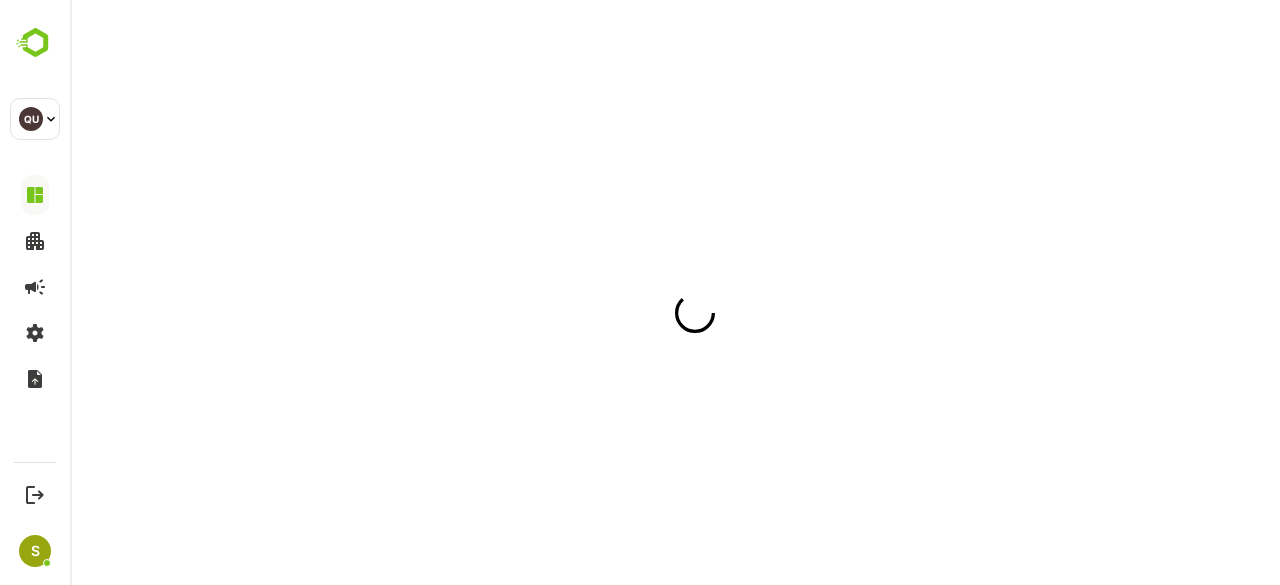 scroll, scrollTop: 0, scrollLeft: 0, axis: both 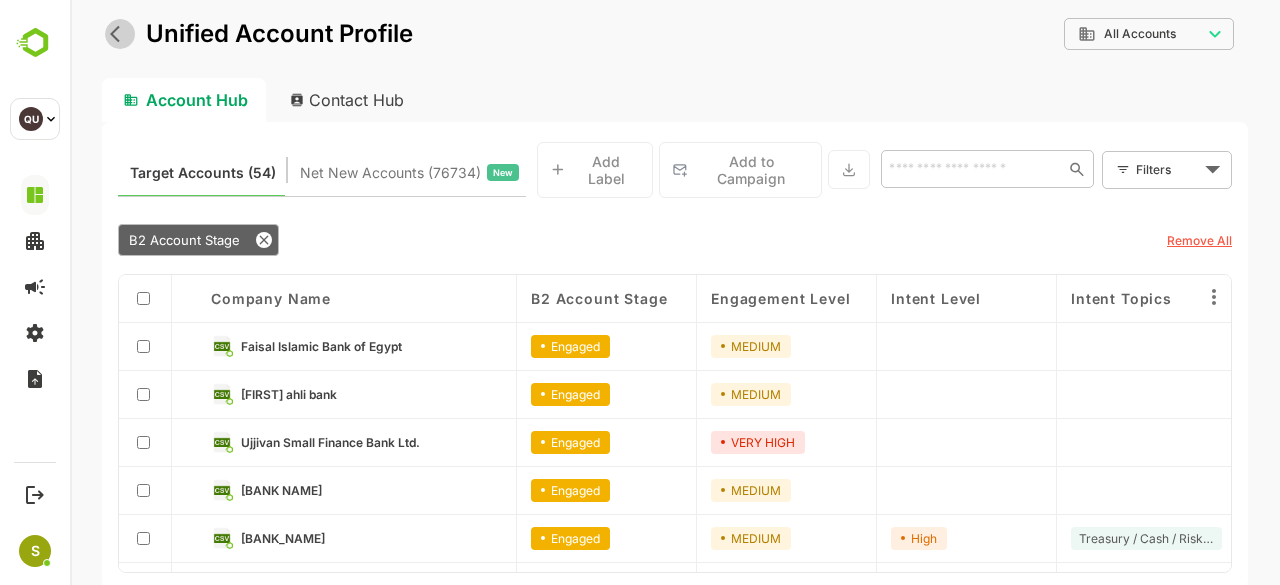 click at bounding box center [120, 34] 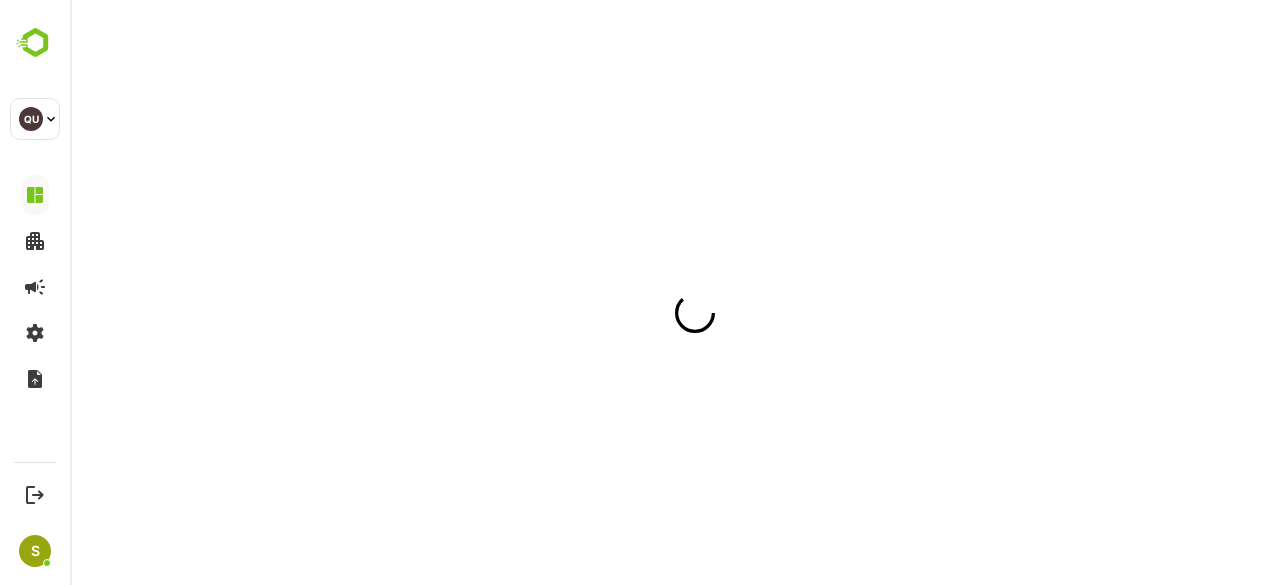 scroll, scrollTop: 0, scrollLeft: 0, axis: both 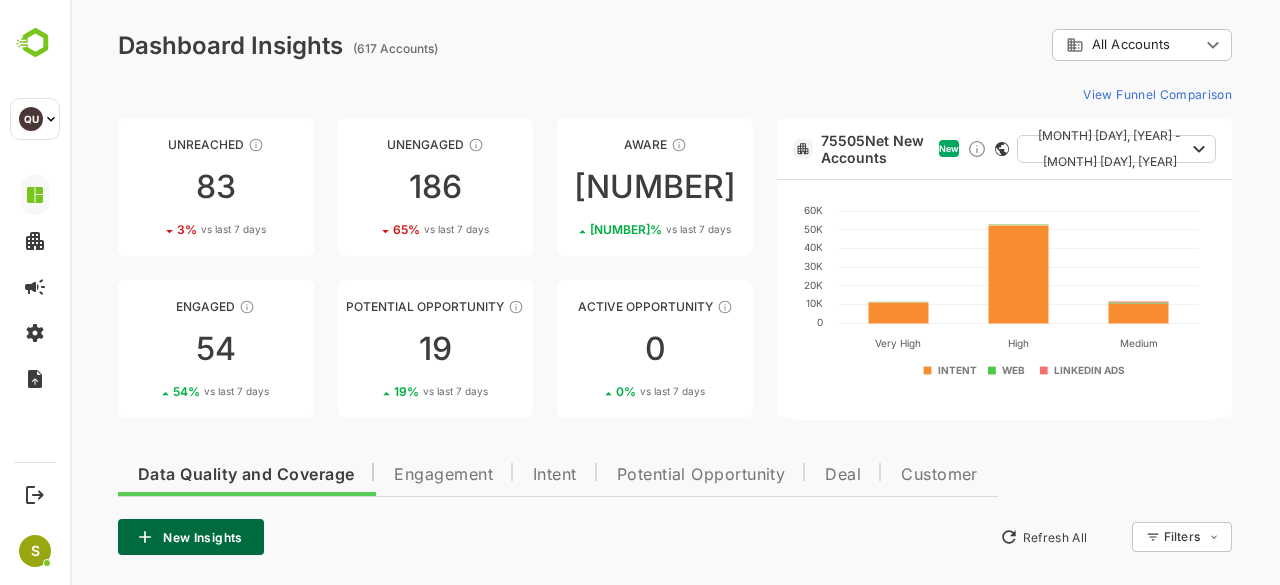 click on "Engagement" at bounding box center [443, 472] 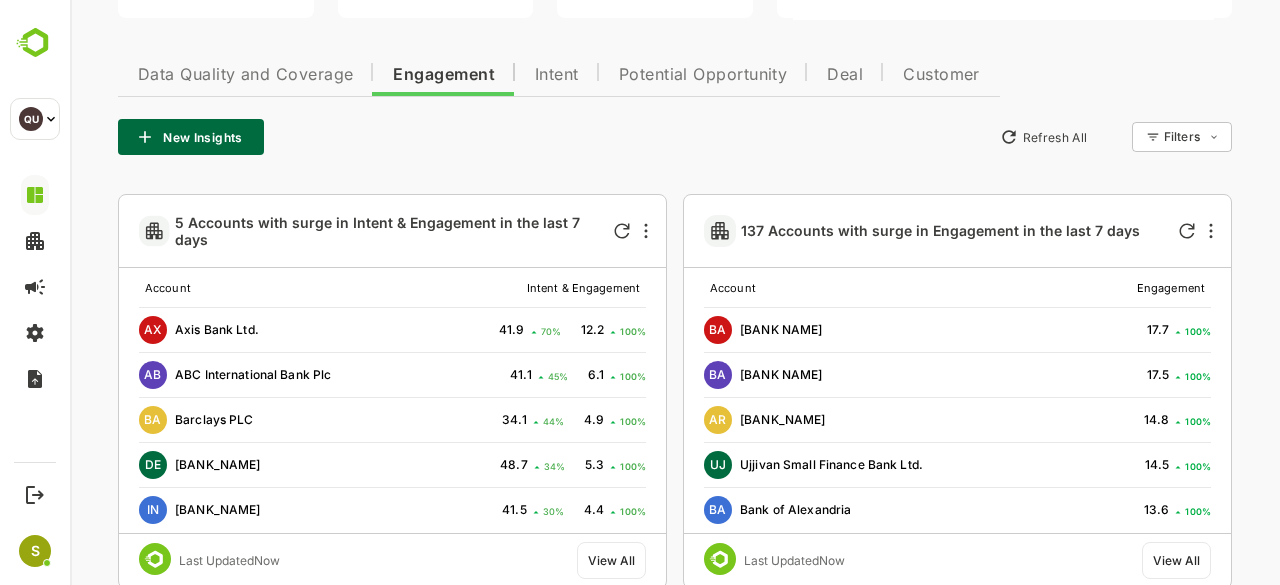 scroll, scrollTop: 300, scrollLeft: 0, axis: vertical 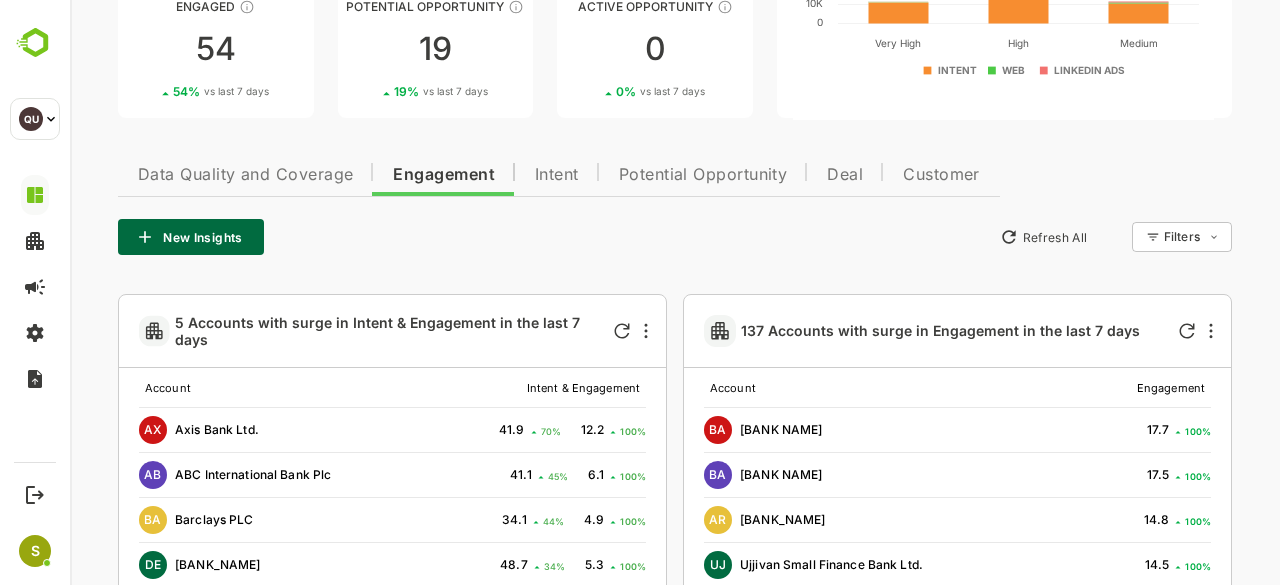 click on "Intent" at bounding box center (557, 172) 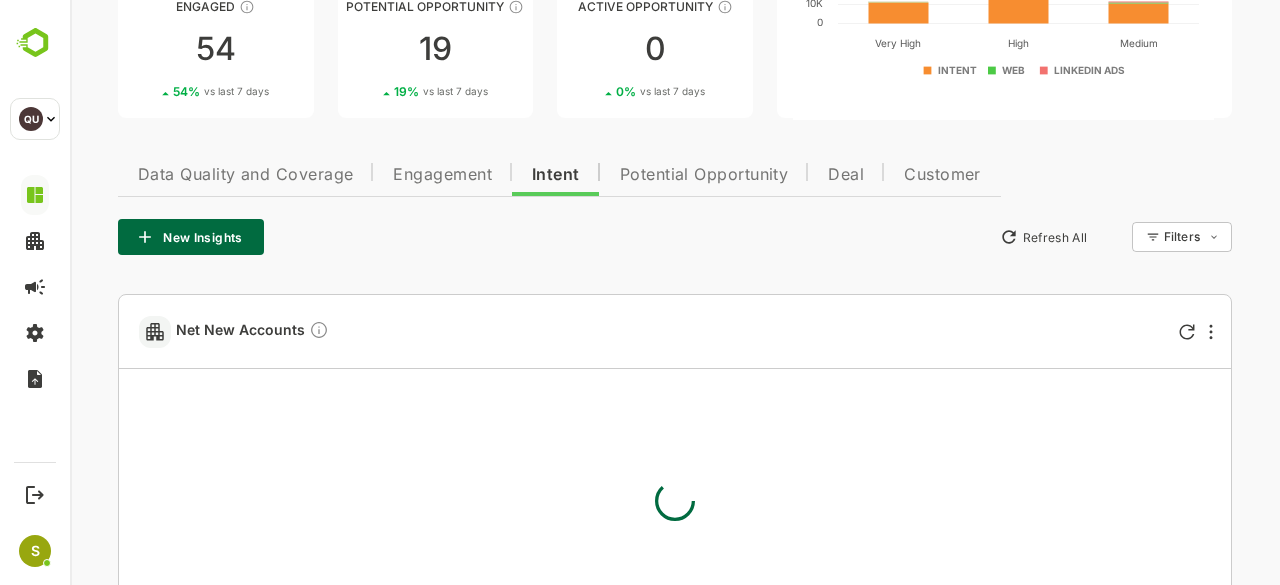 click on "Potential Opportunity" at bounding box center [704, 175] 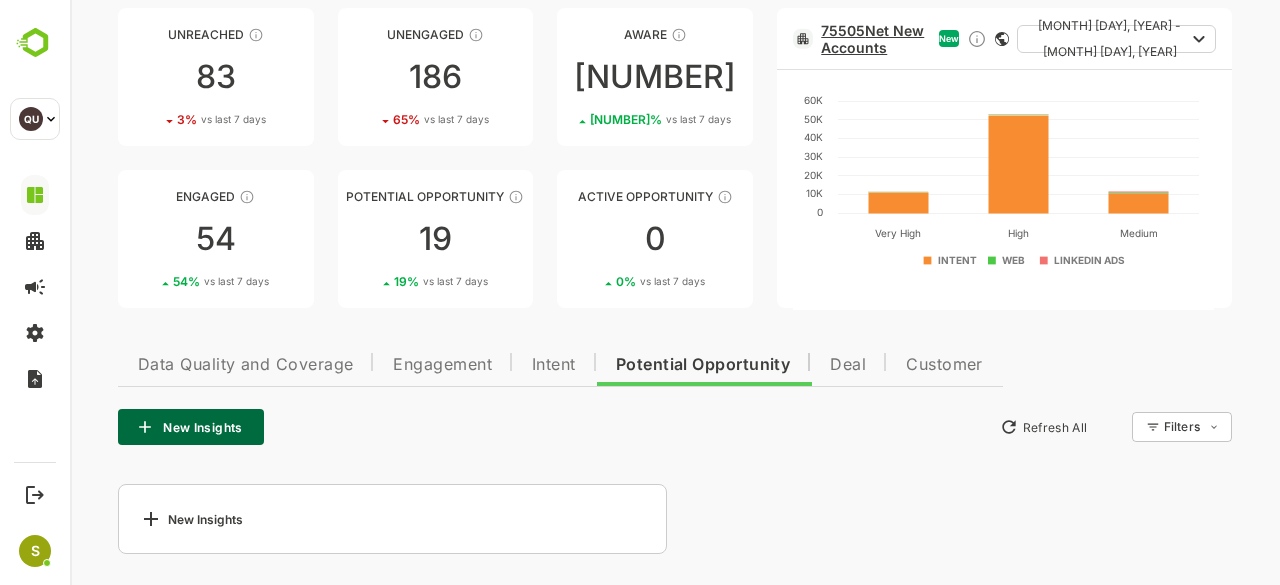 scroll, scrollTop: 0, scrollLeft: 0, axis: both 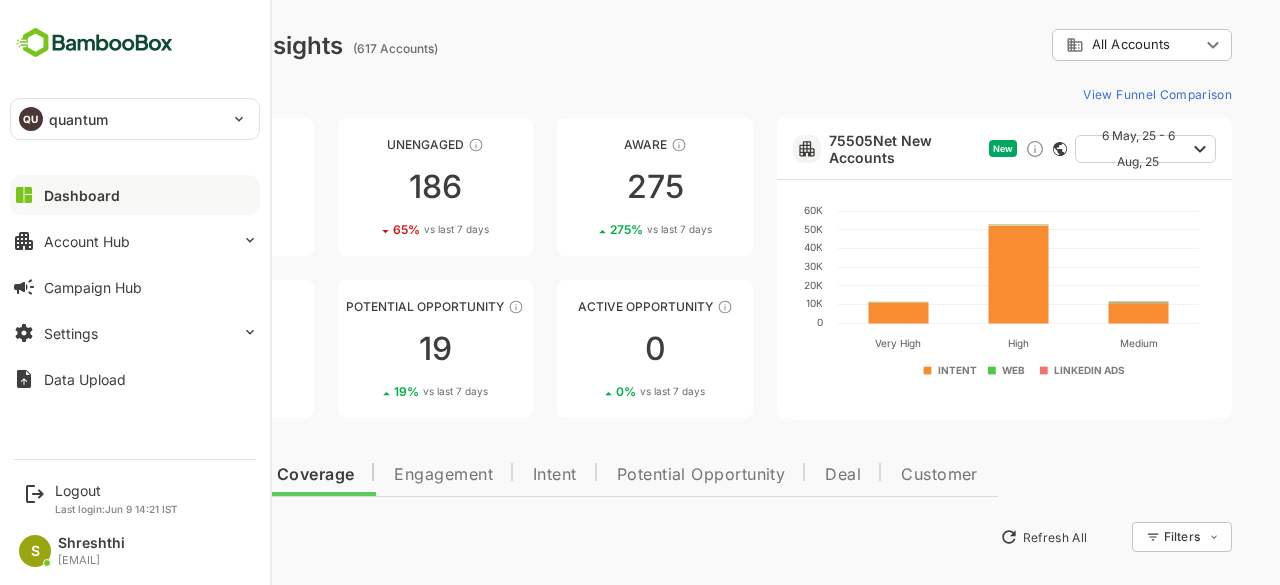 click on "QU" at bounding box center (31, 119) 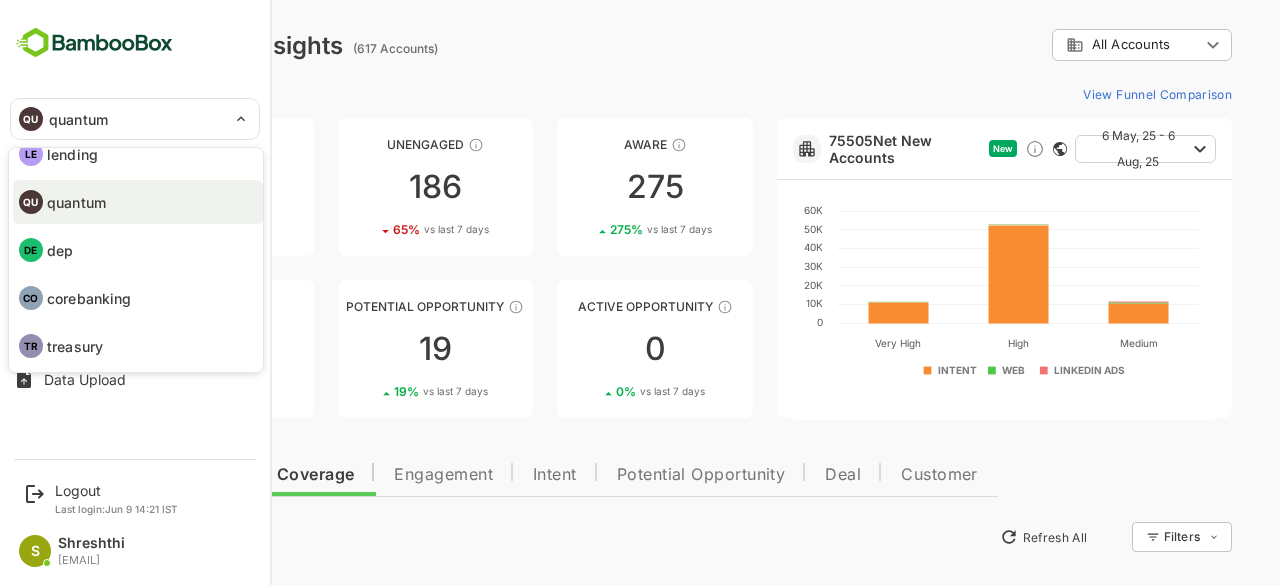 scroll, scrollTop: 0, scrollLeft: 0, axis: both 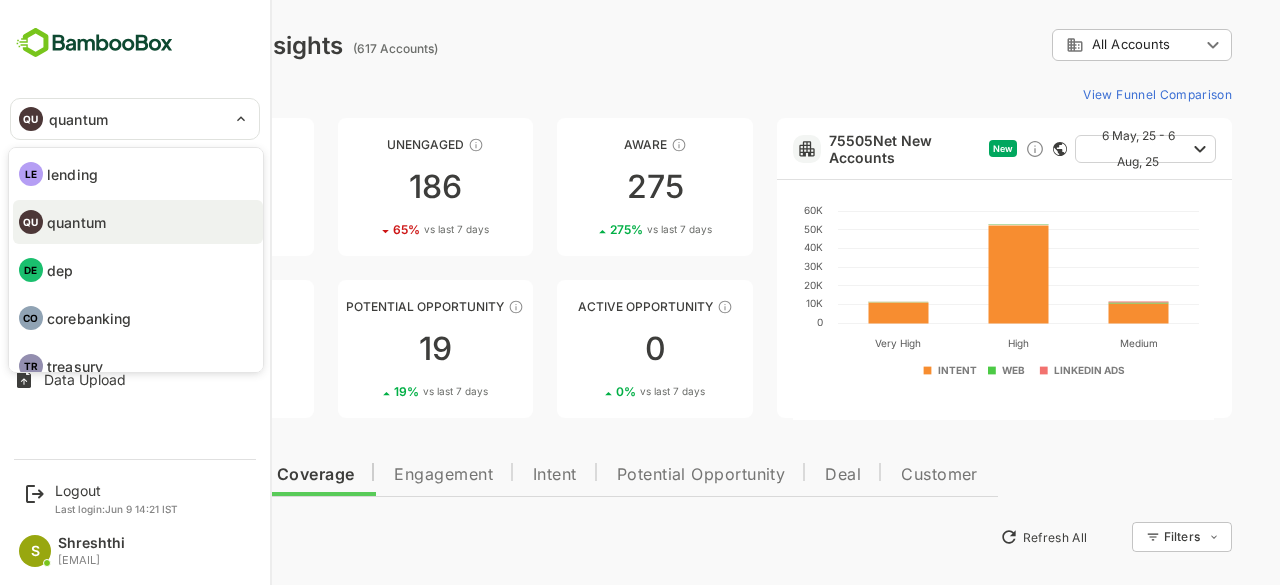 click at bounding box center (640, 292) 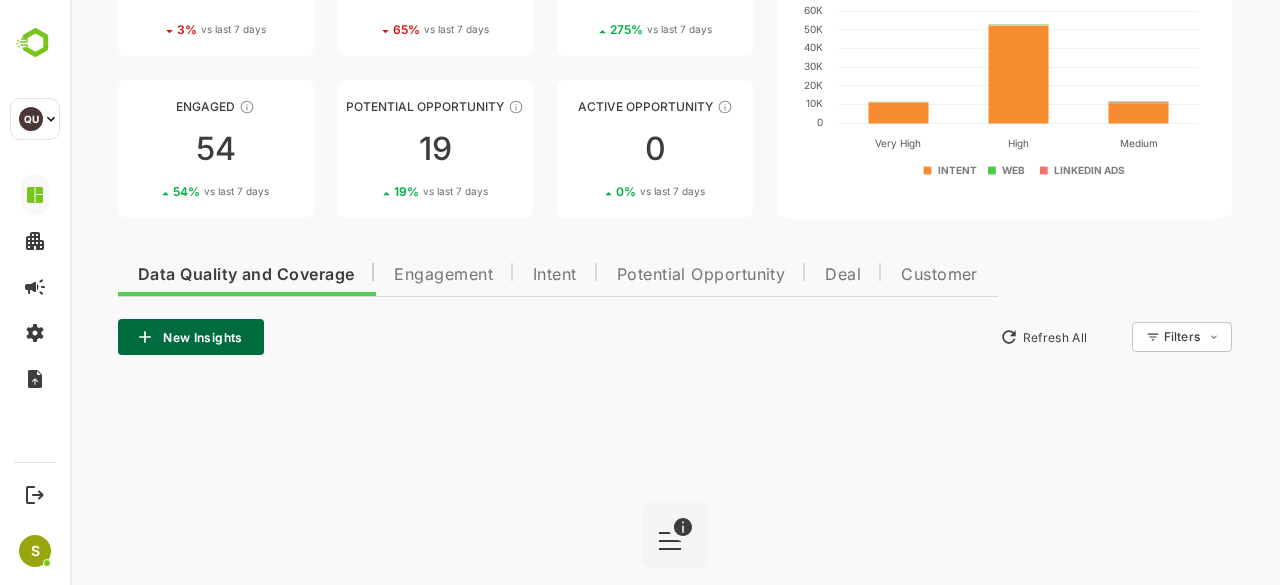 scroll, scrollTop: 300, scrollLeft: 0, axis: vertical 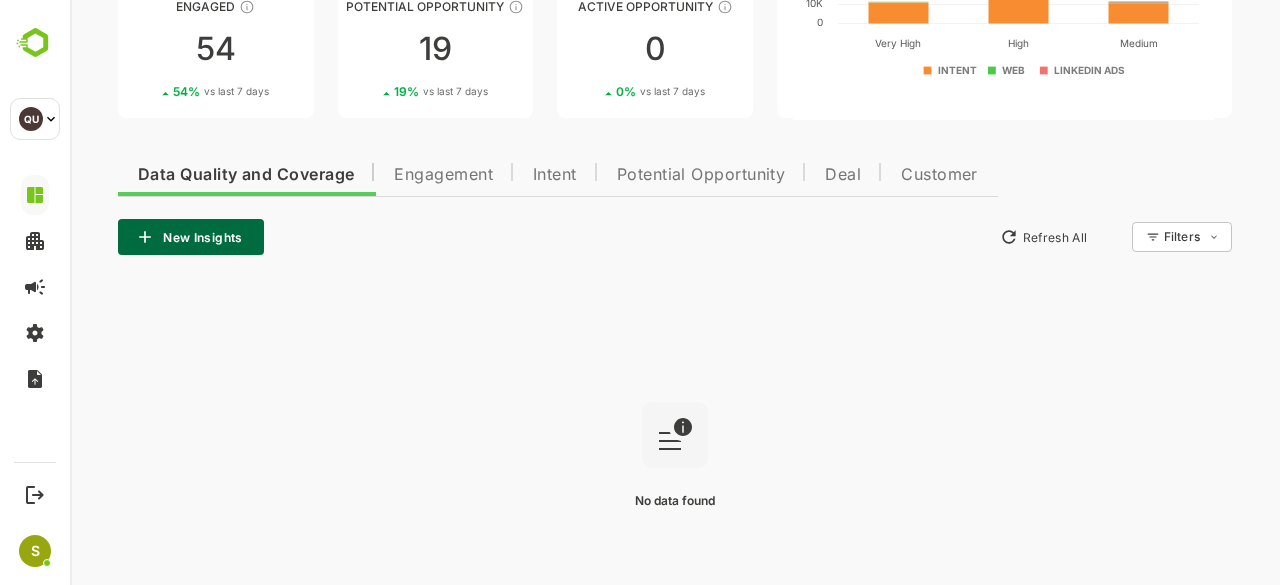 click on "Engagement" at bounding box center [443, 175] 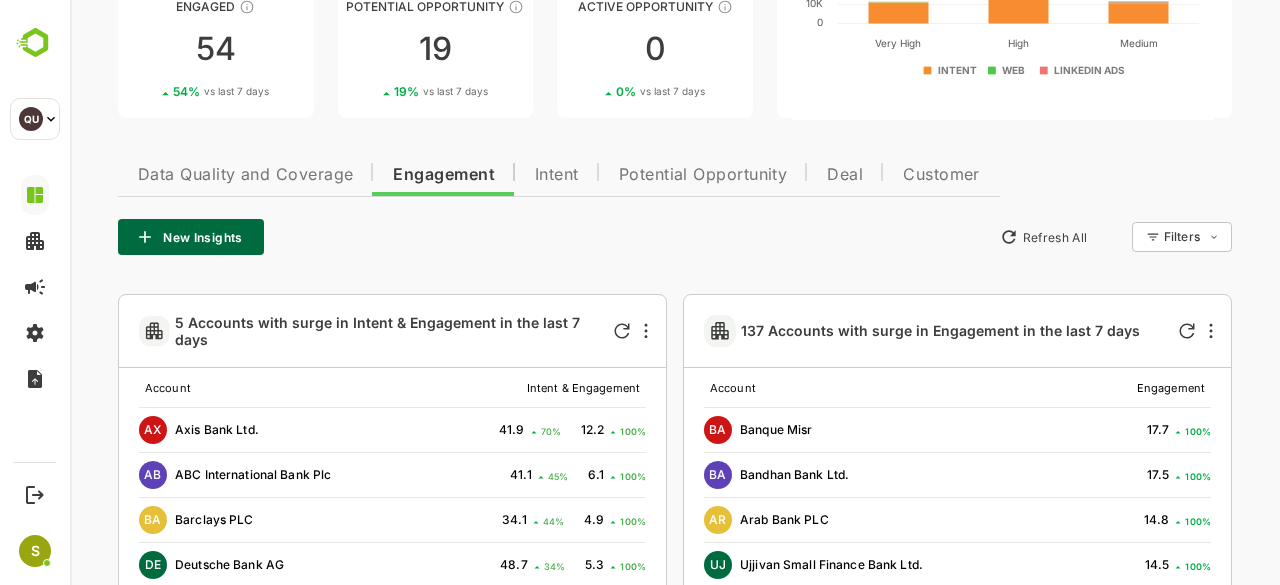 click on "Data Quality and Coverage" at bounding box center (245, 175) 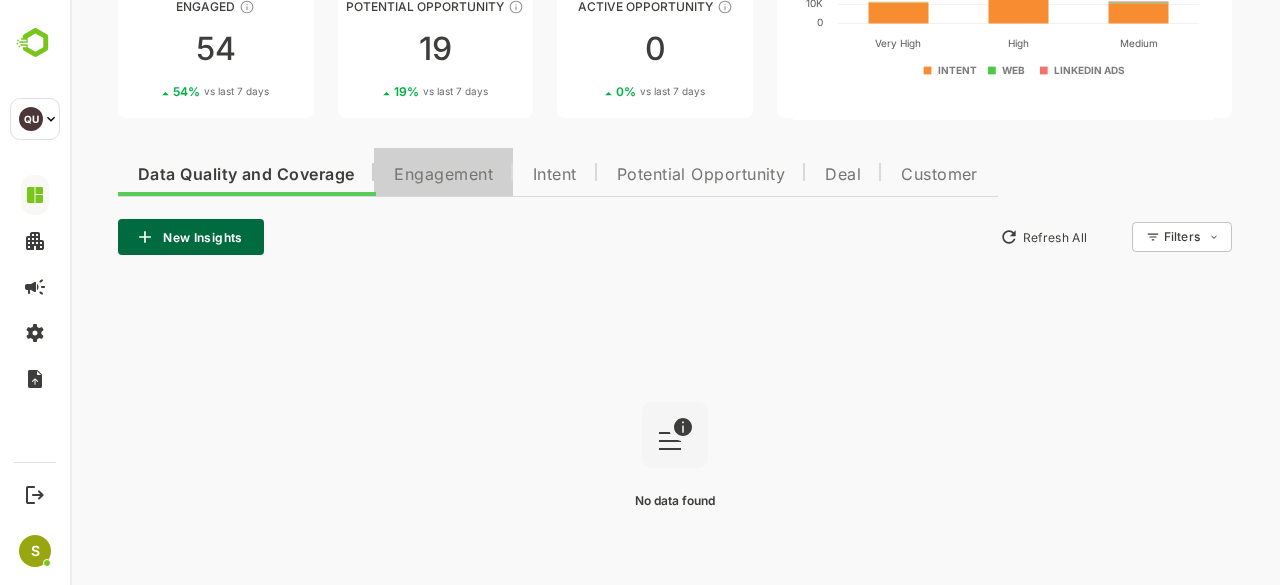 click on "Engagement" at bounding box center (443, 172) 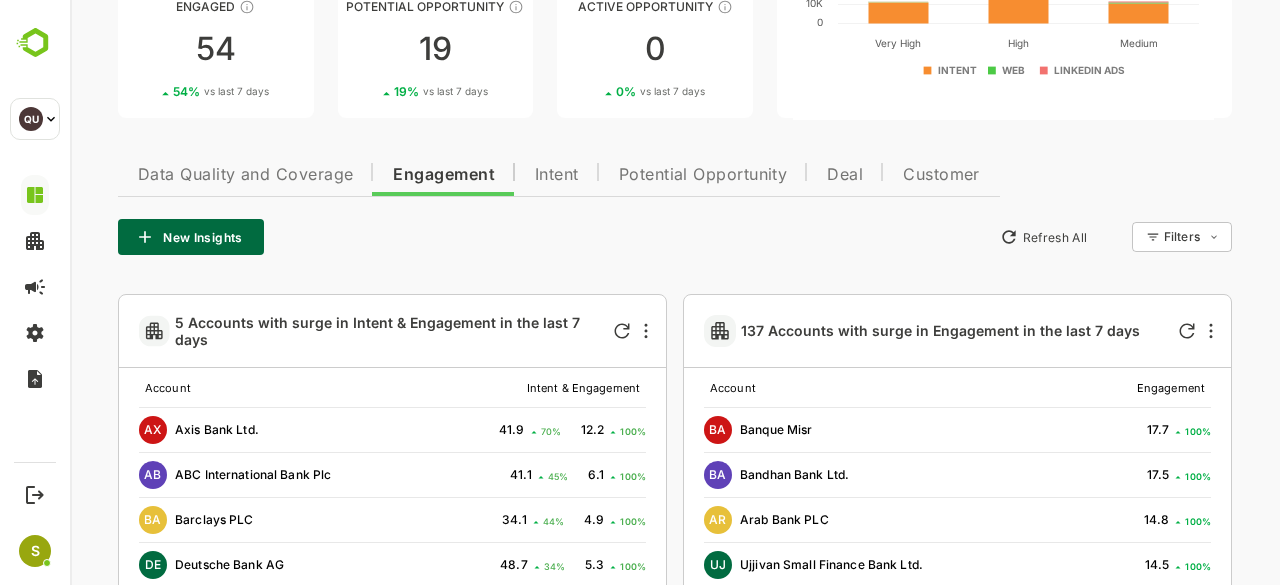 scroll, scrollTop: 0, scrollLeft: 0, axis: both 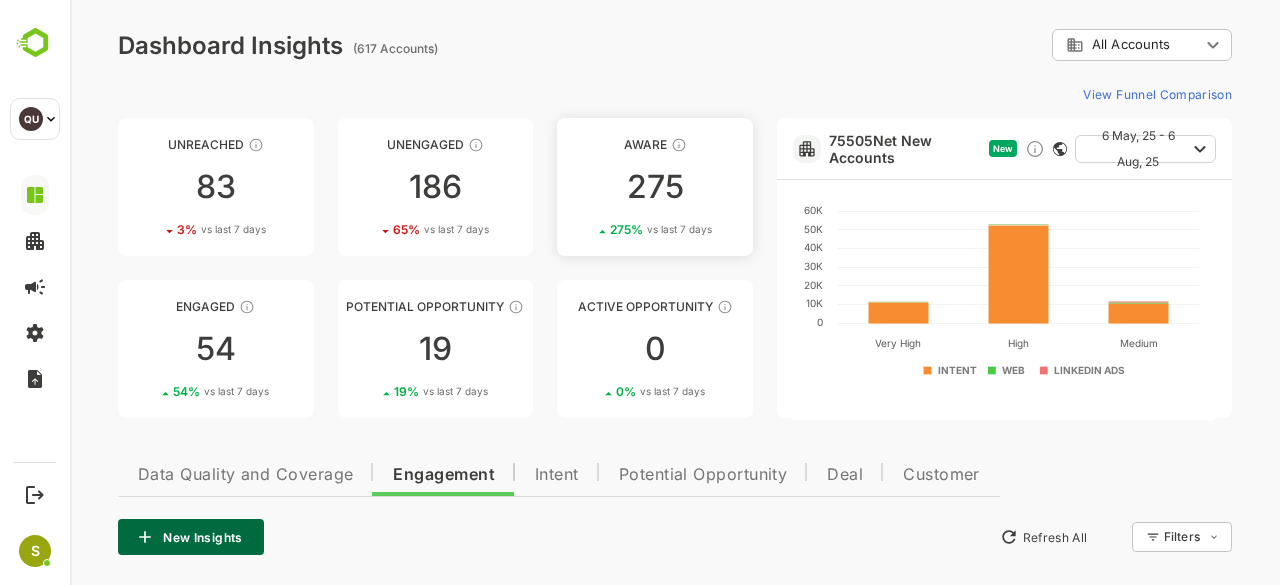 click on "Aware 275 275 % vs last 7 days" at bounding box center [655, 187] 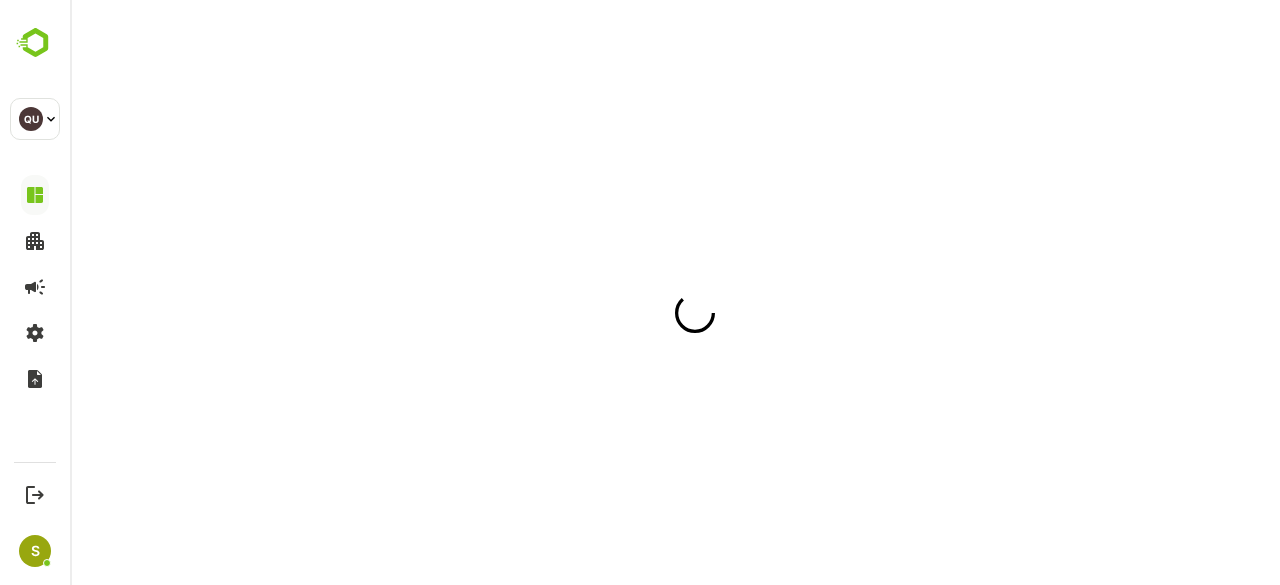 scroll, scrollTop: 0, scrollLeft: 0, axis: both 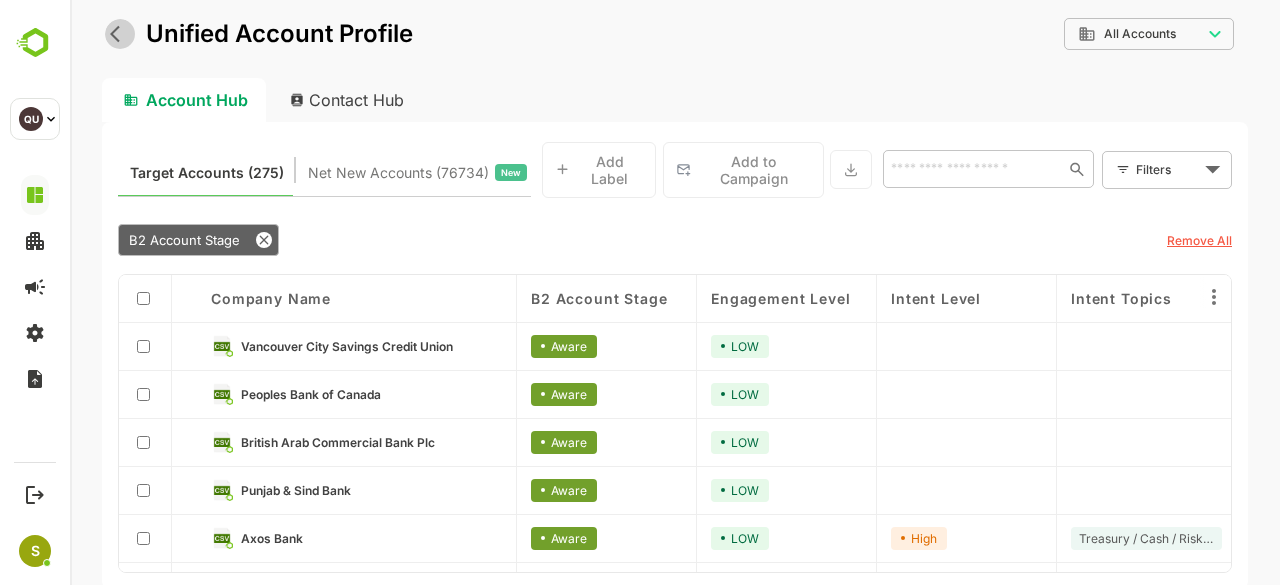 click 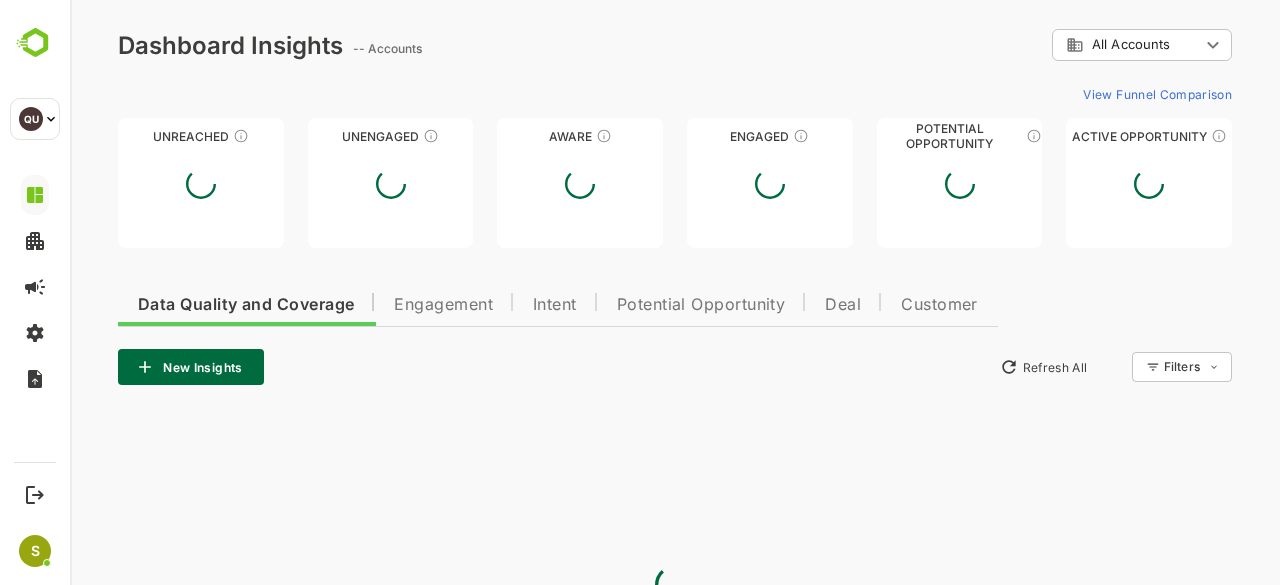 scroll, scrollTop: 0, scrollLeft: 0, axis: both 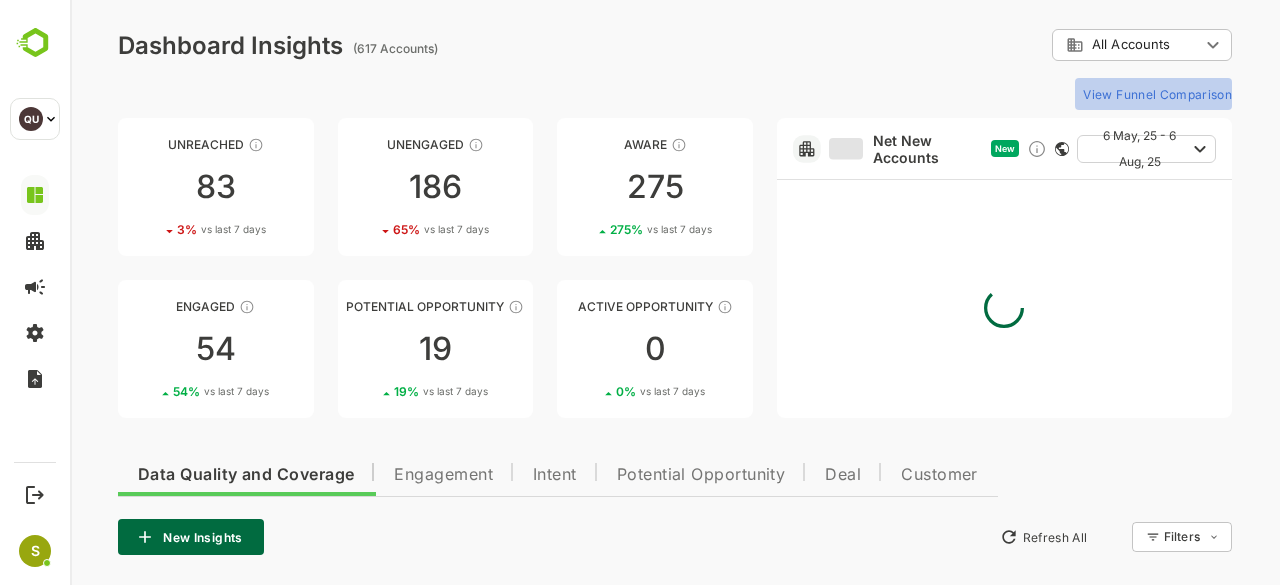 click on "View Funnel Comparison" at bounding box center (1153, 94) 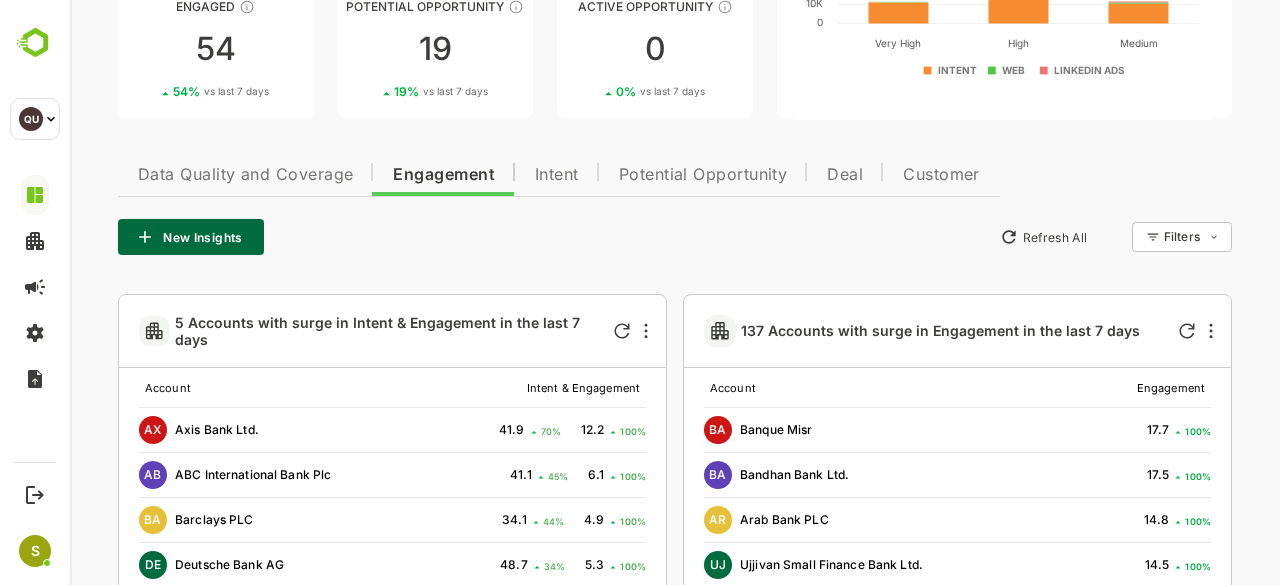 scroll, scrollTop: 400, scrollLeft: 0, axis: vertical 